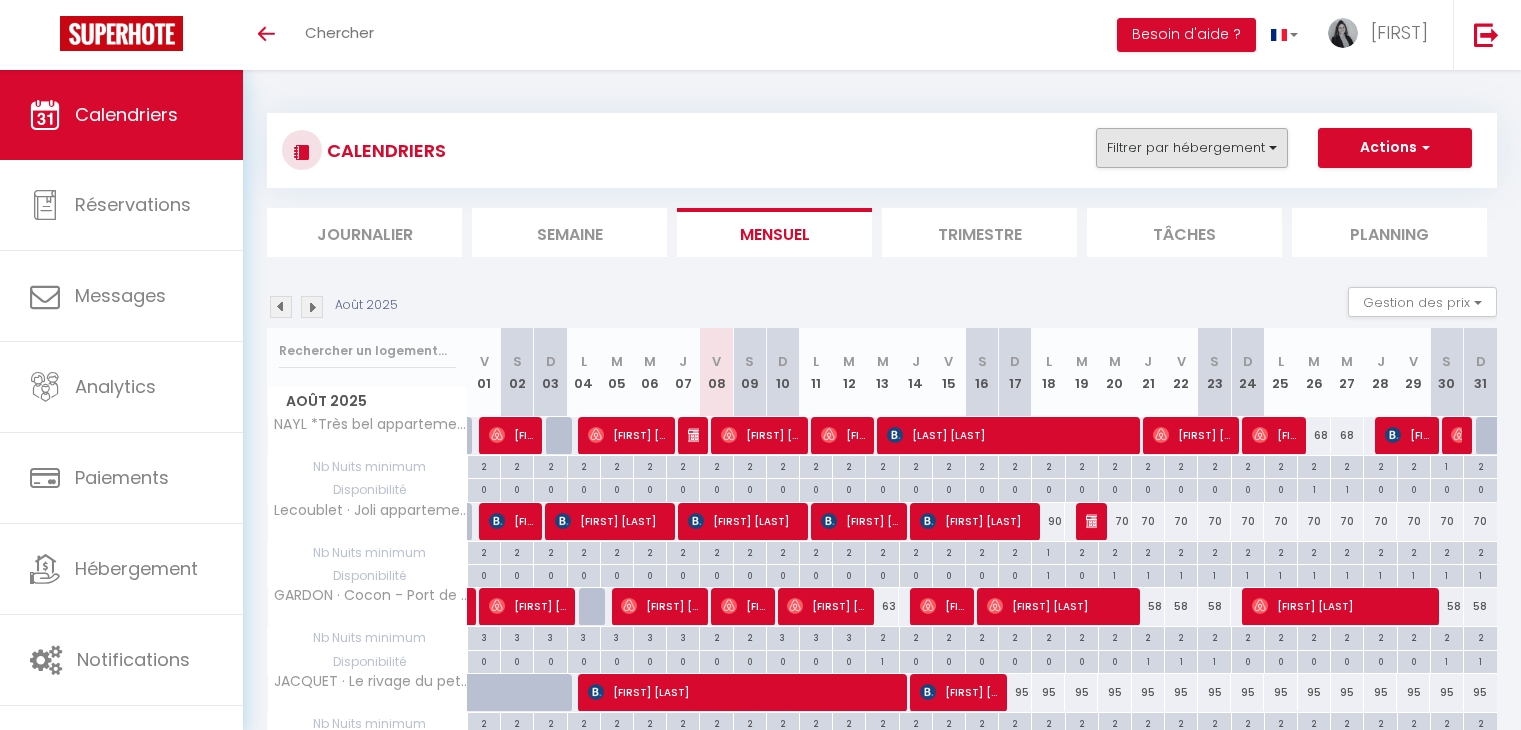 scroll, scrollTop: 0, scrollLeft: 0, axis: both 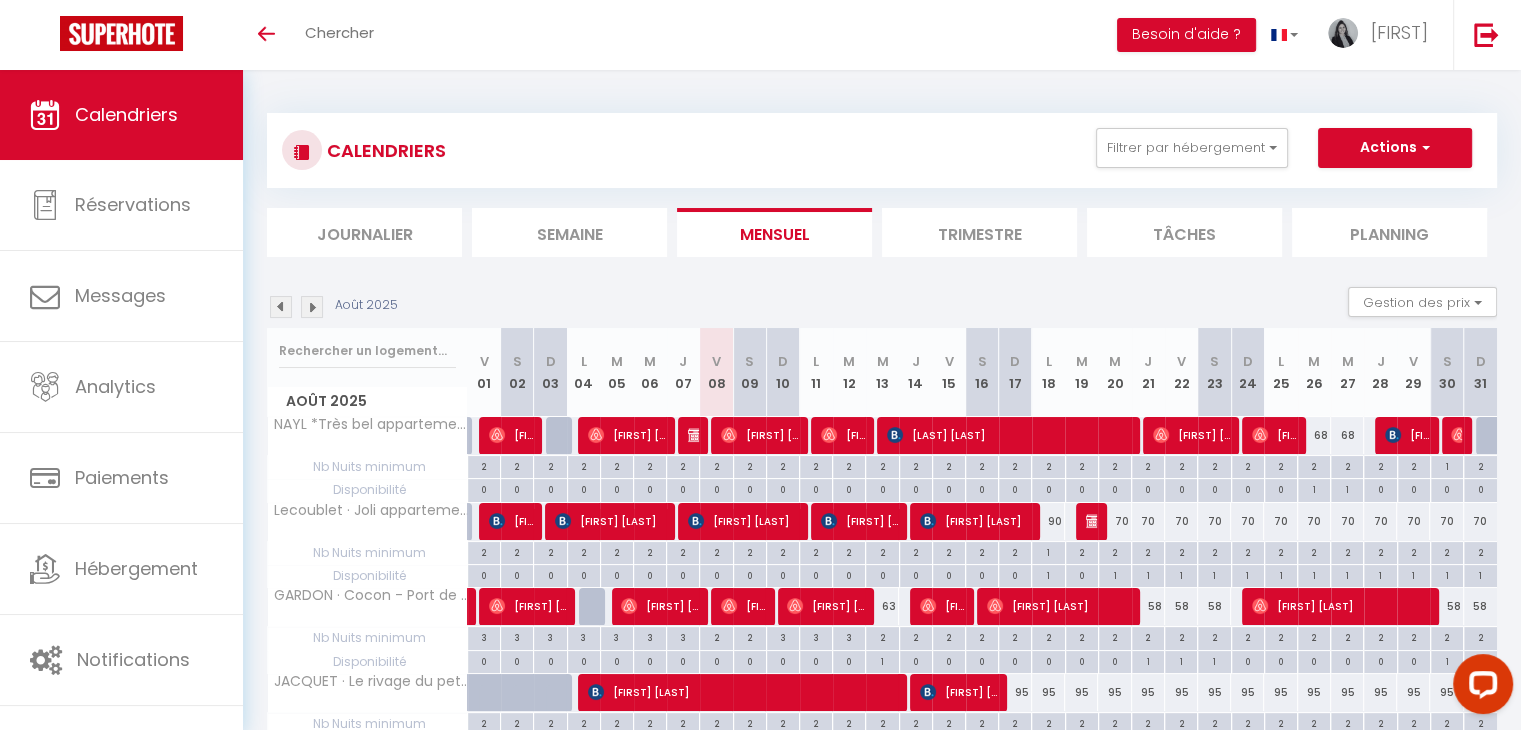 click on "Trimestre" at bounding box center (979, 232) 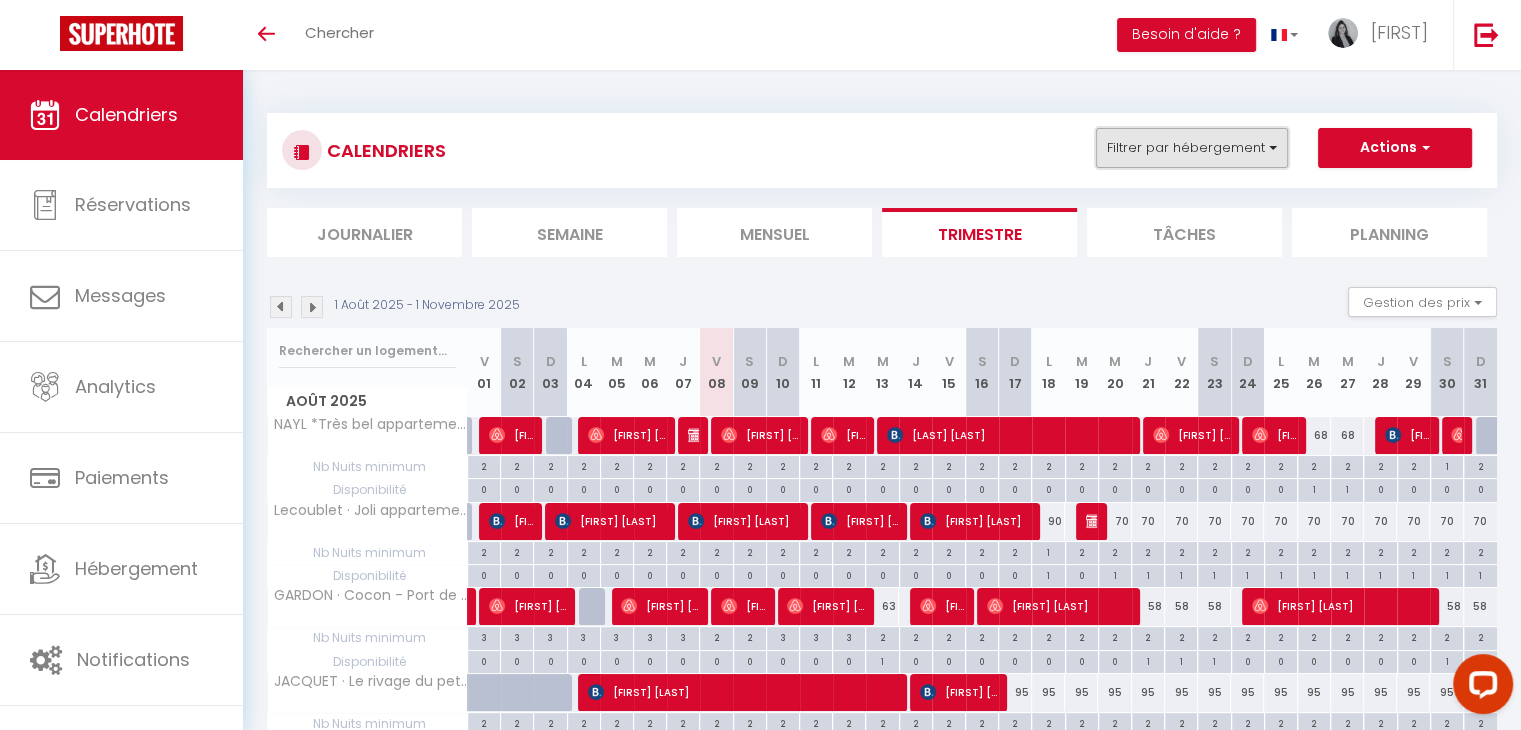 click on "Filtrer par hébergement" at bounding box center [1192, 148] 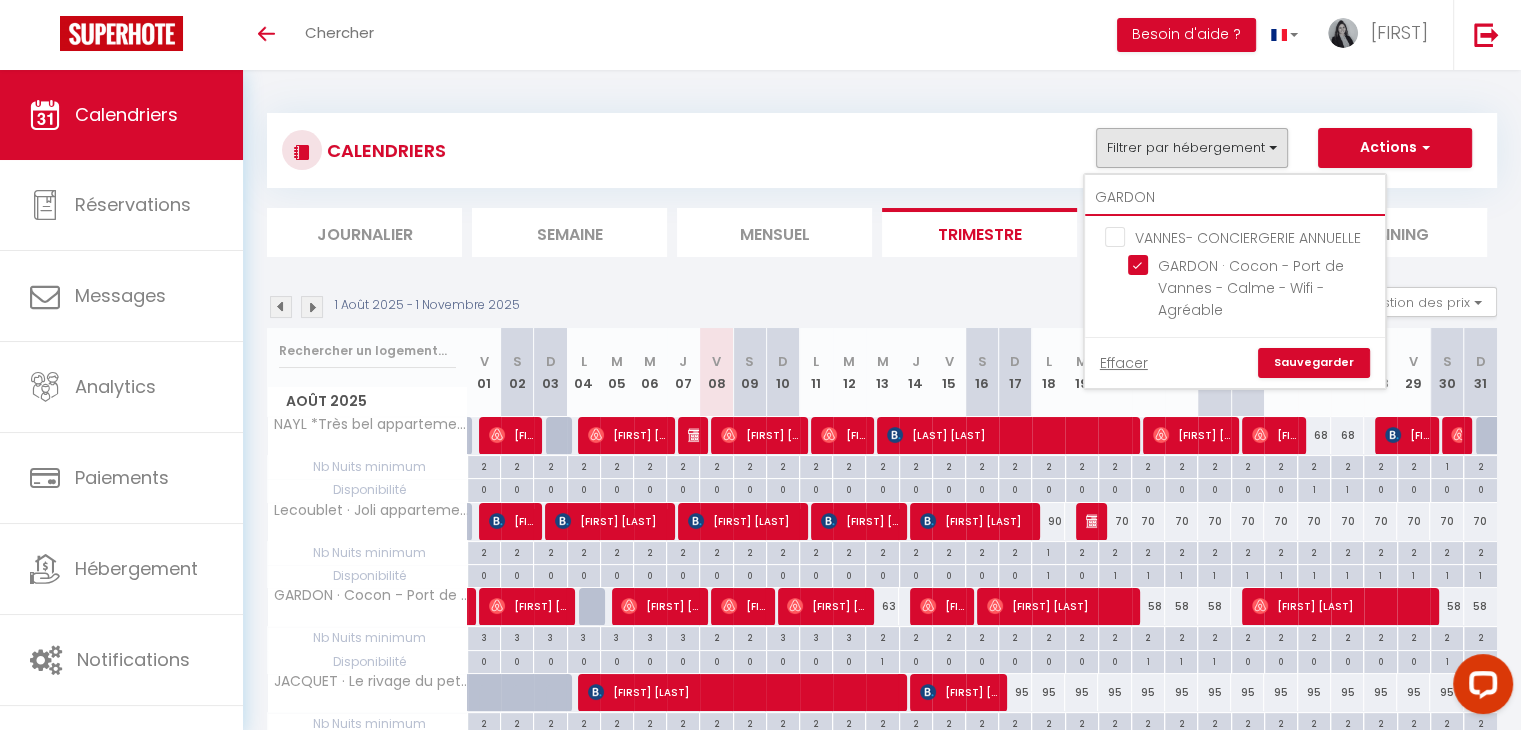 drag, startPoint x: 1185, startPoint y: 189, endPoint x: 1001, endPoint y: 202, distance: 184.45866 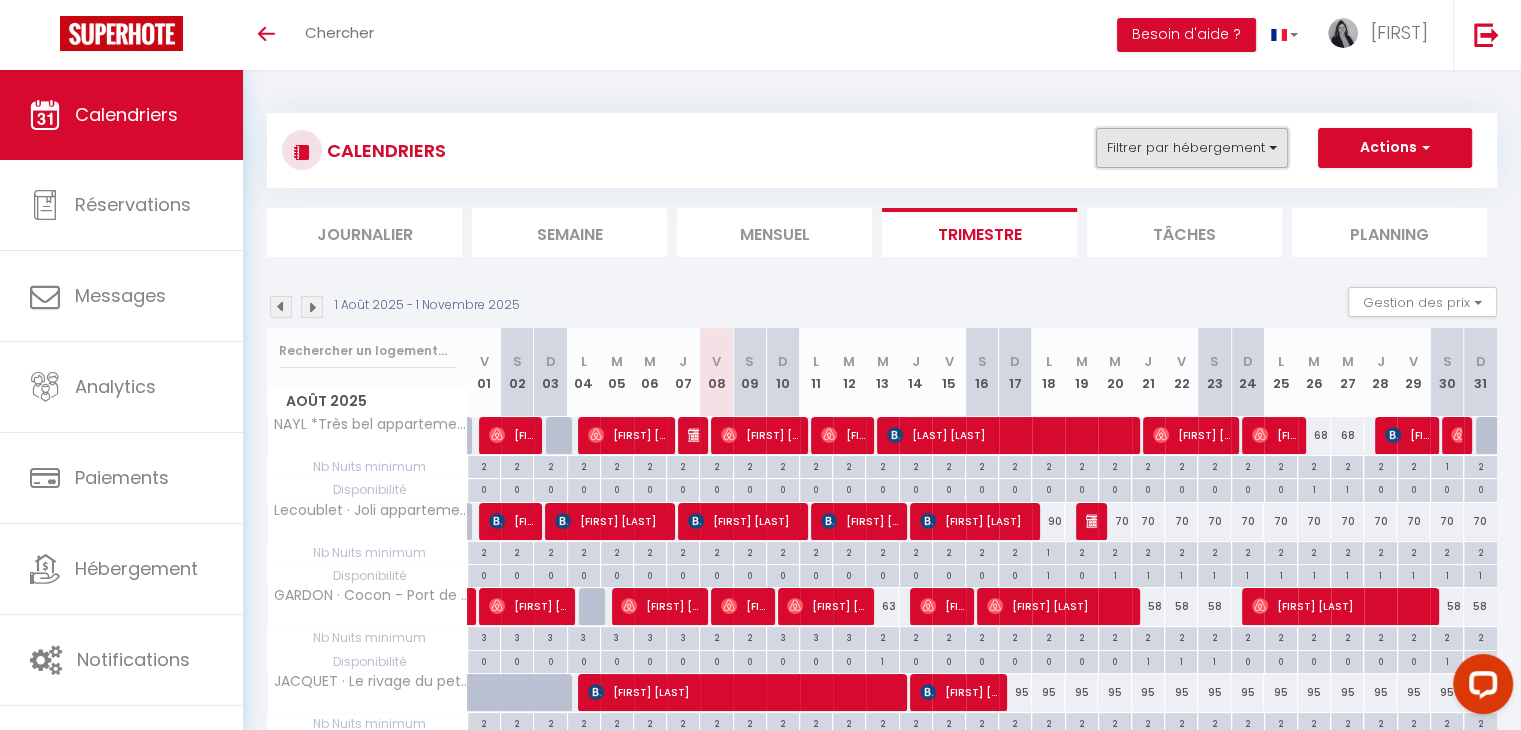 click on "Filtrer par hébergement" at bounding box center [1192, 148] 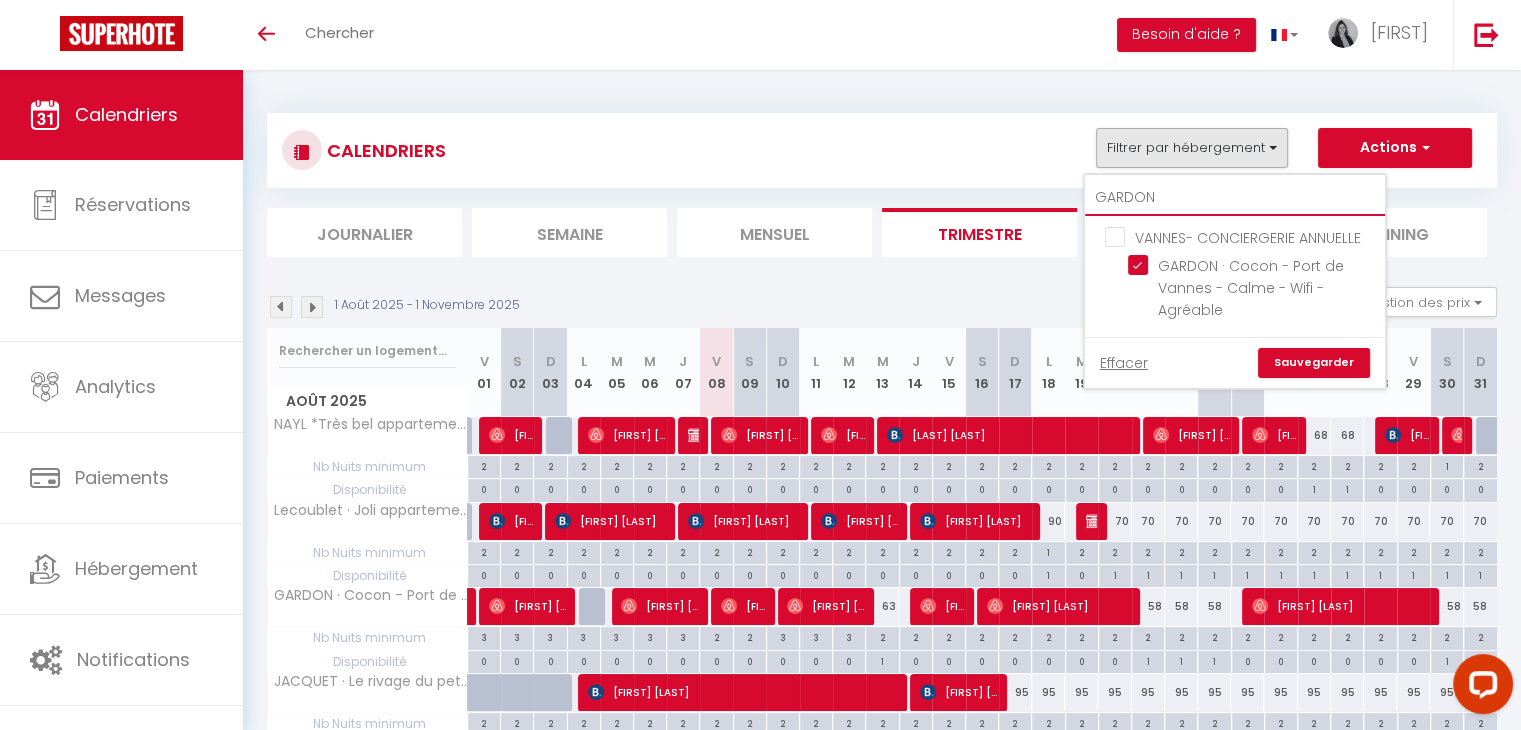 click on "GARDON" at bounding box center (1235, 198) 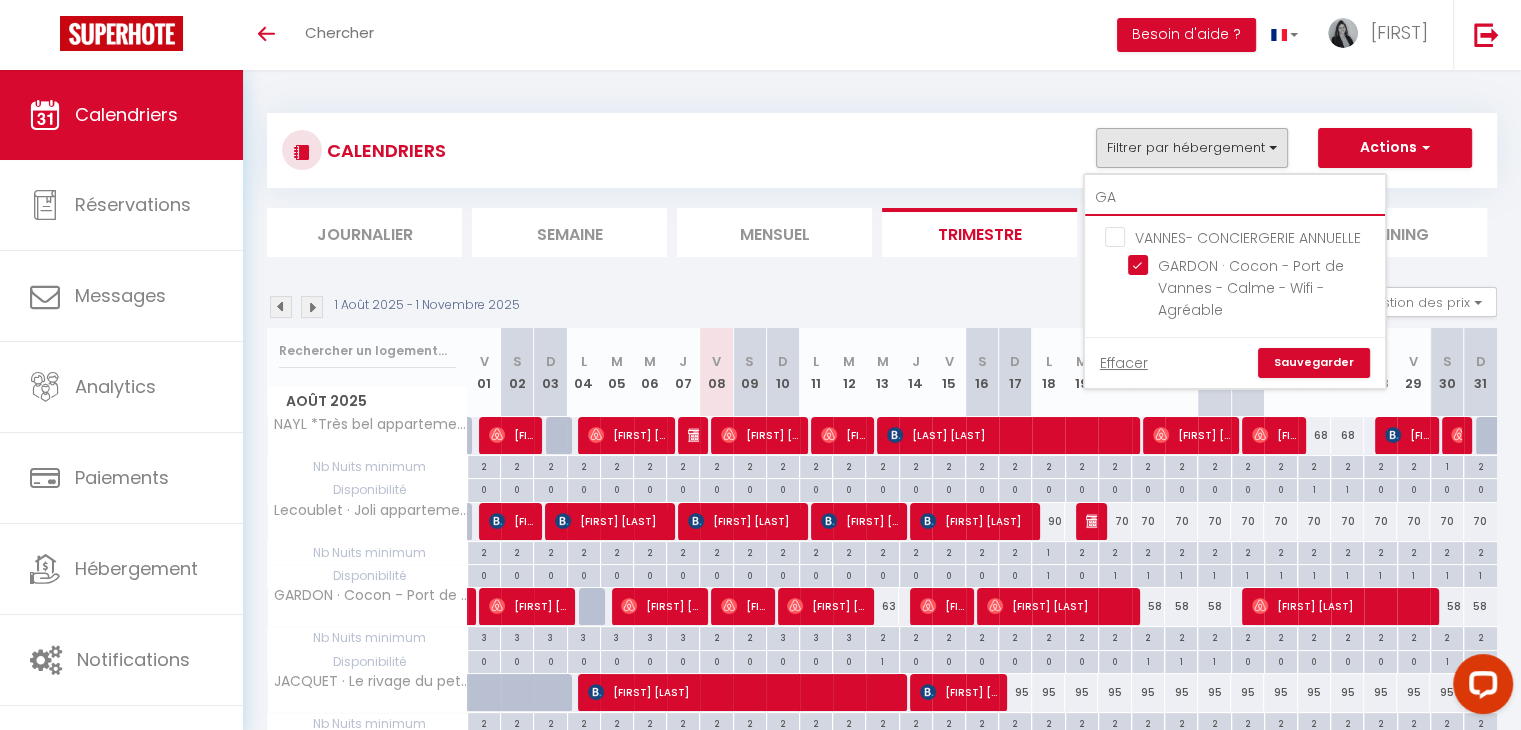 type on "G" 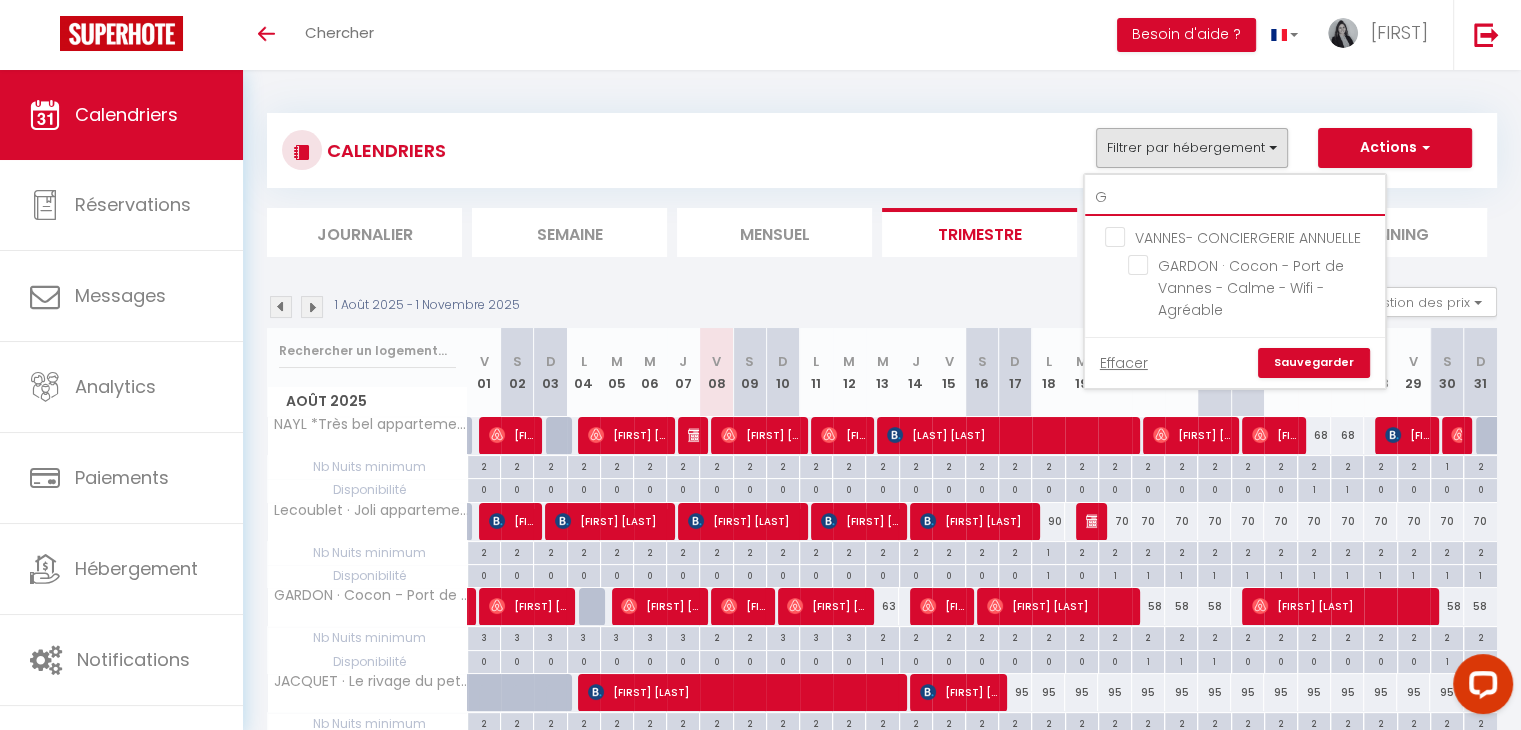 type 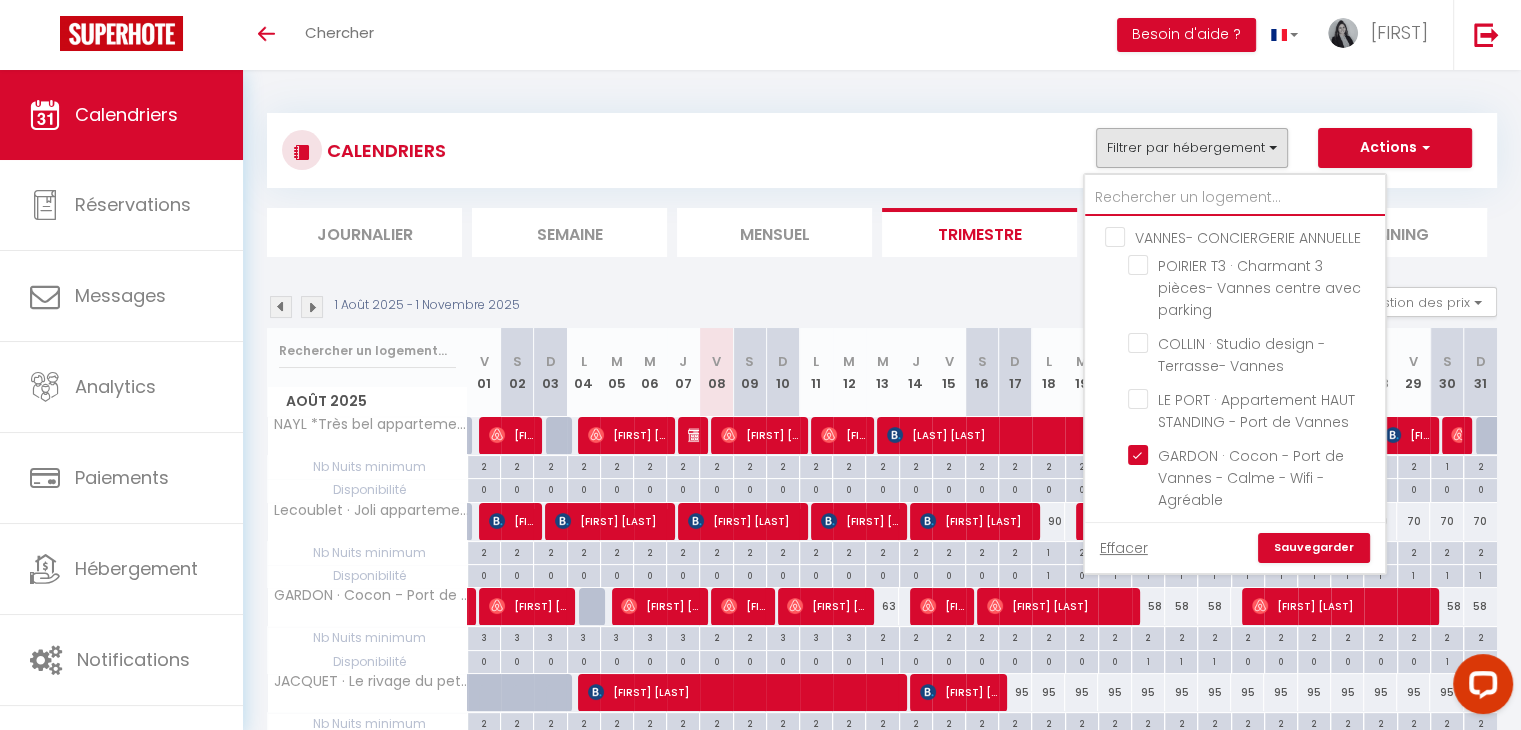 checkbox on "false" 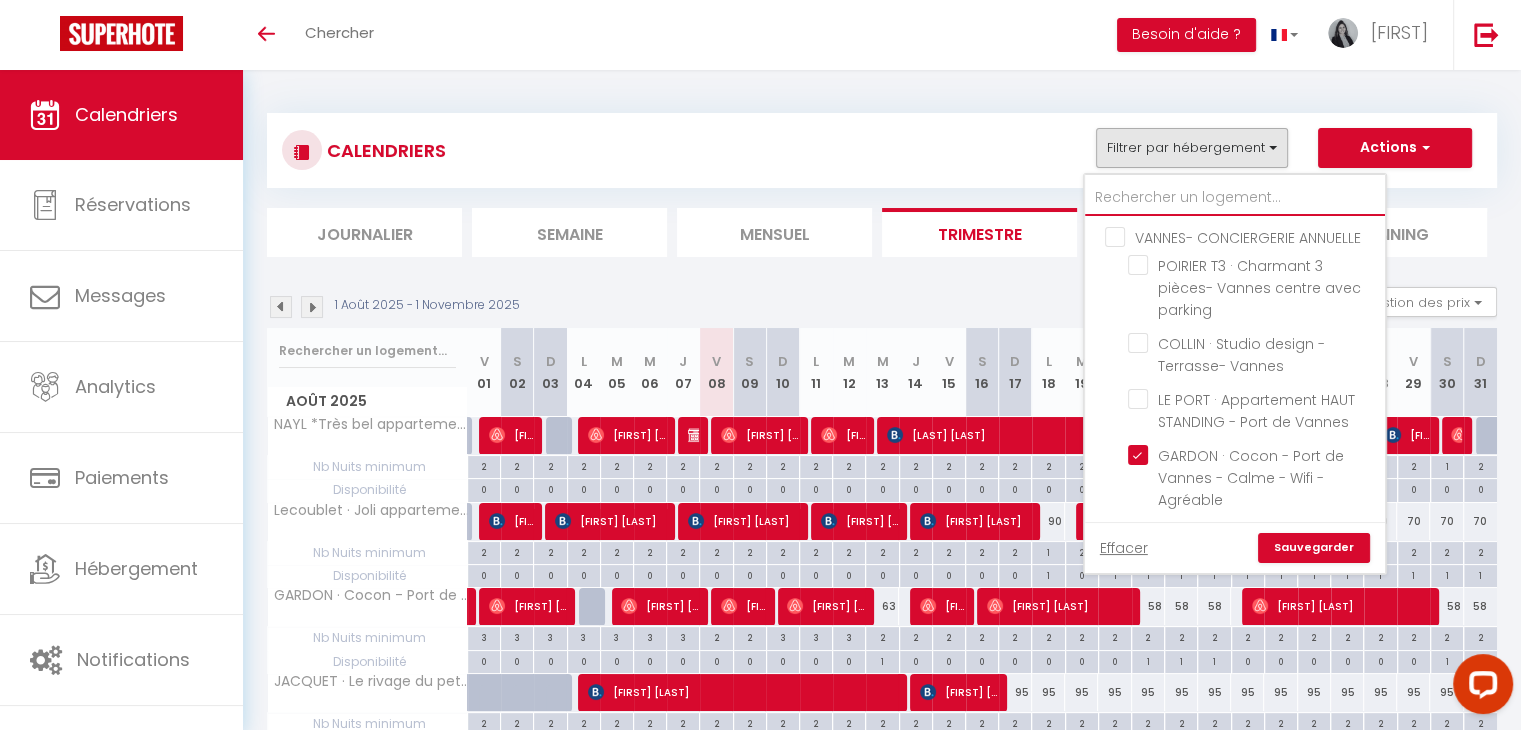 checkbox on "false" 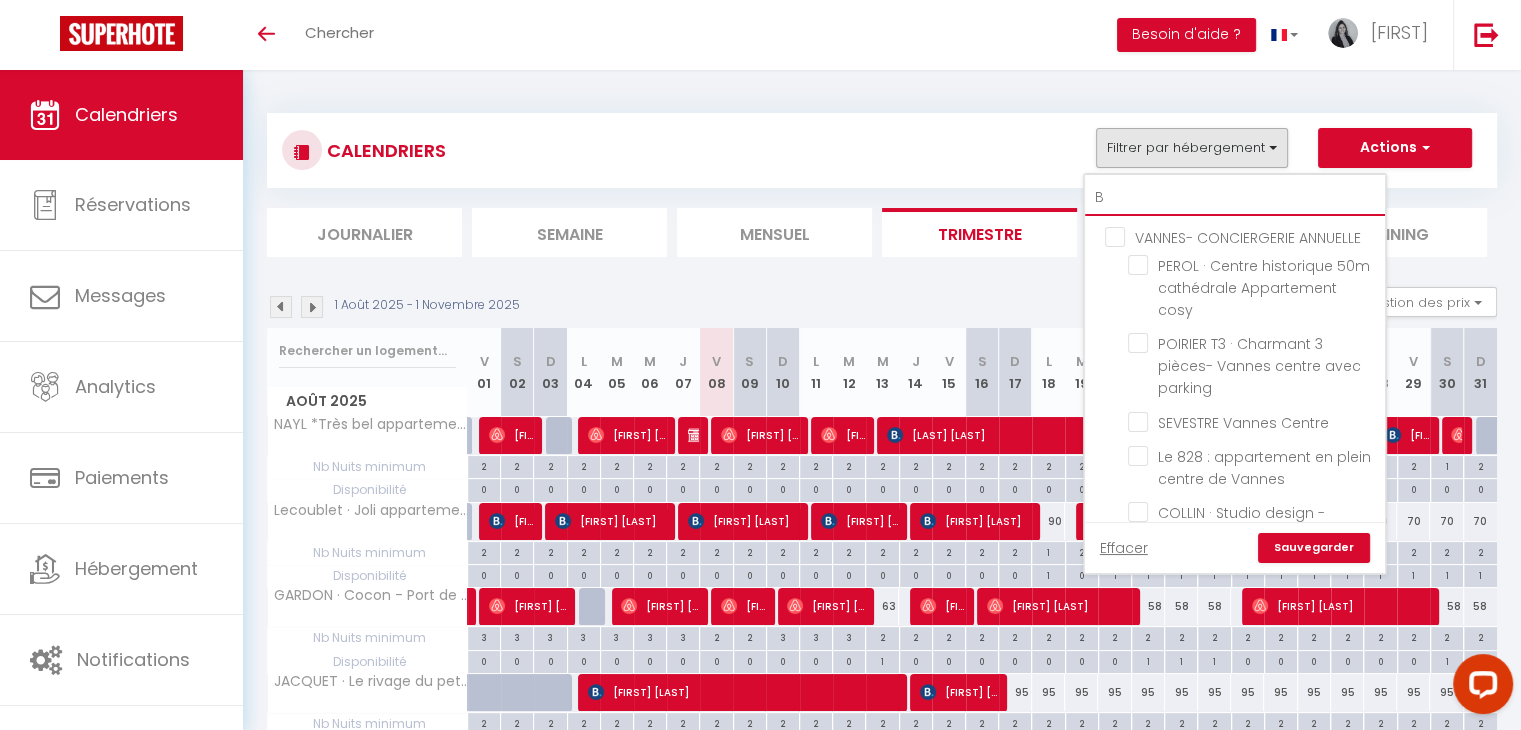 type on "BR" 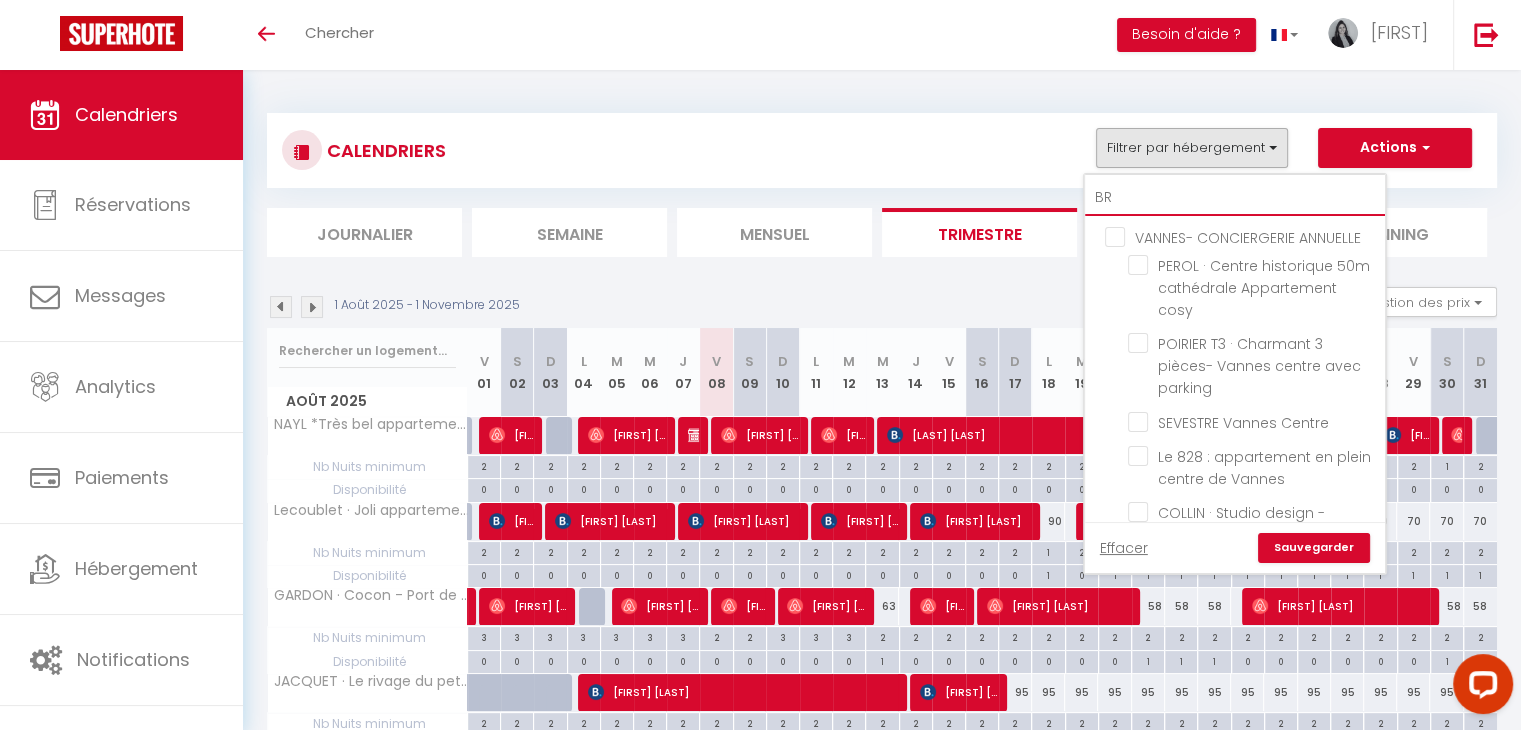 checkbox on "true" 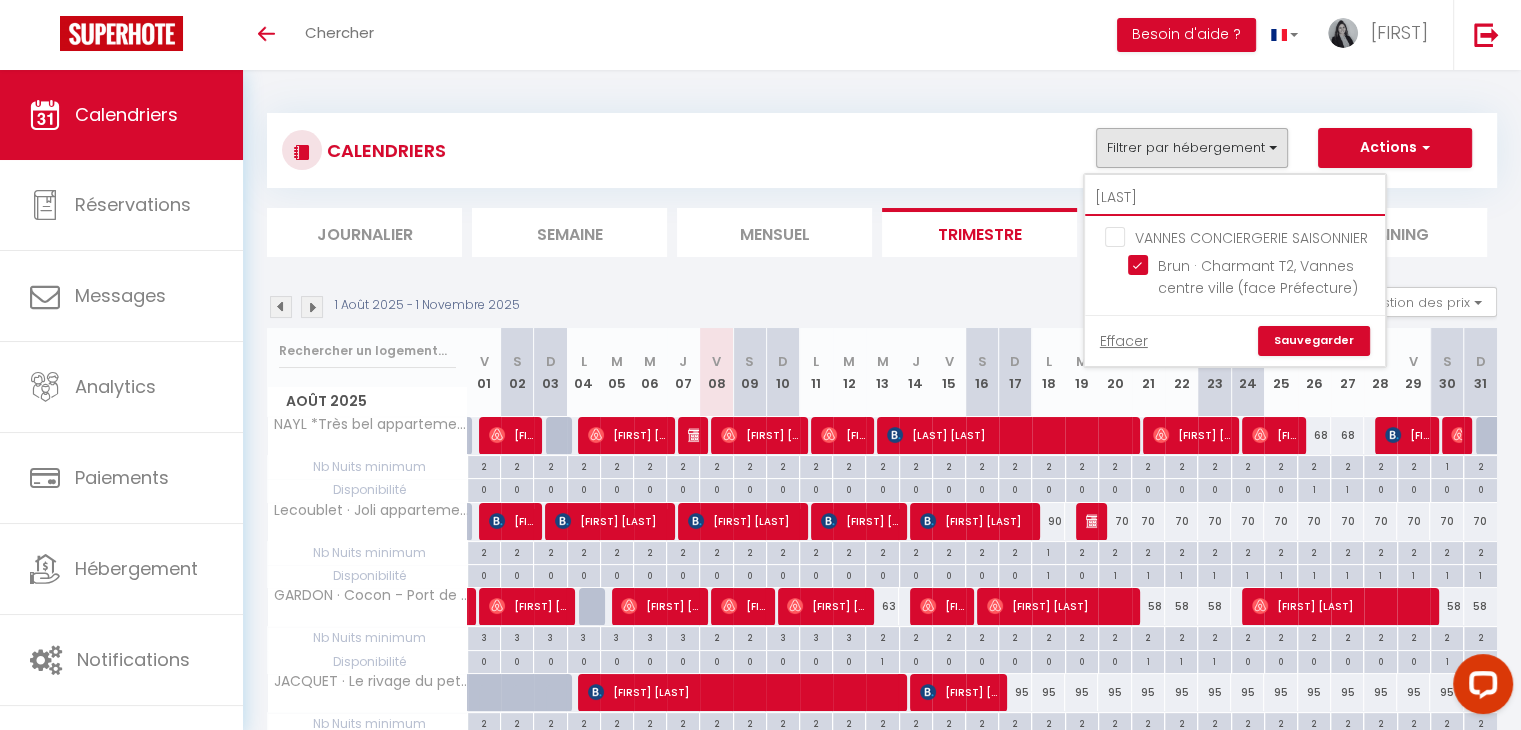 type on "[LAST]" 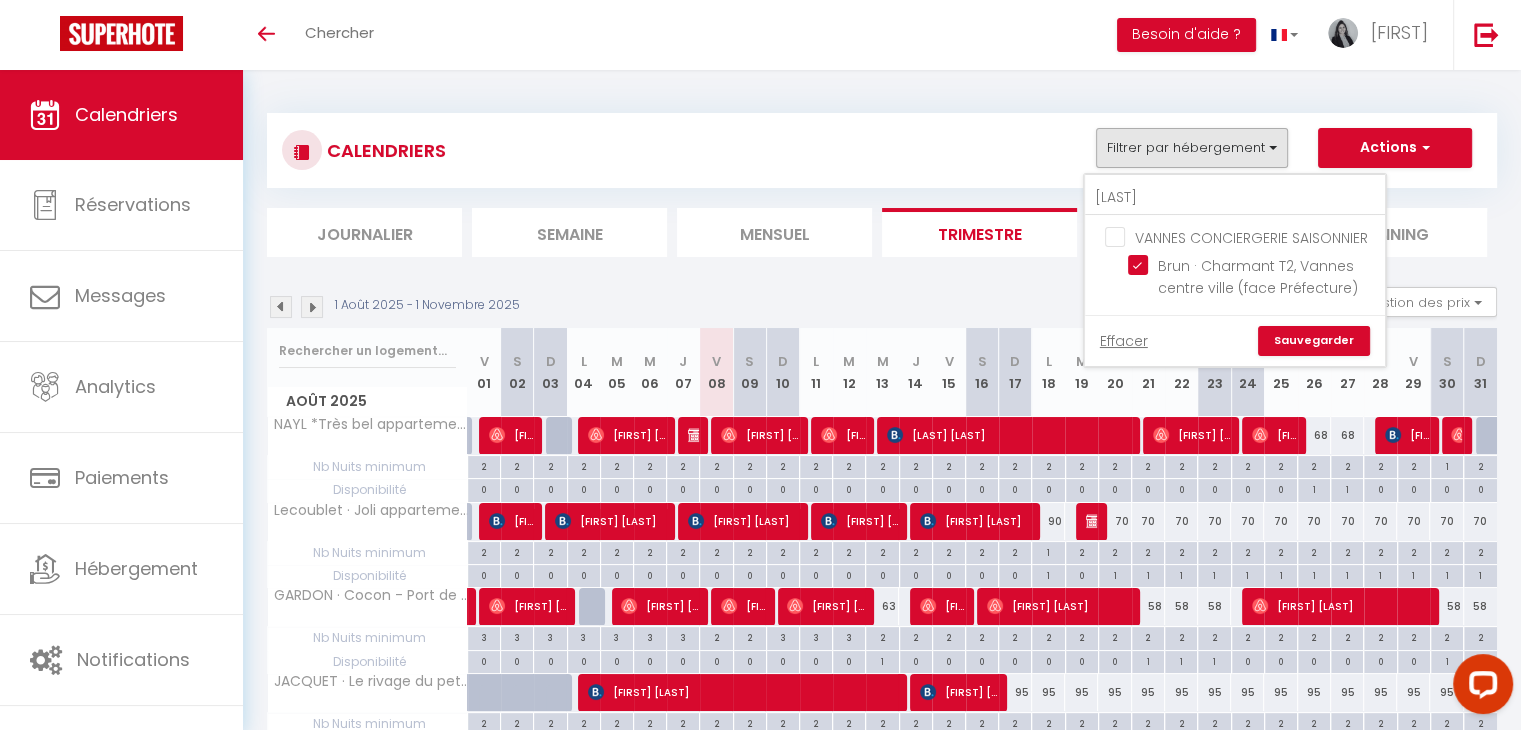 click on "Sauvegarder" at bounding box center [1314, 341] 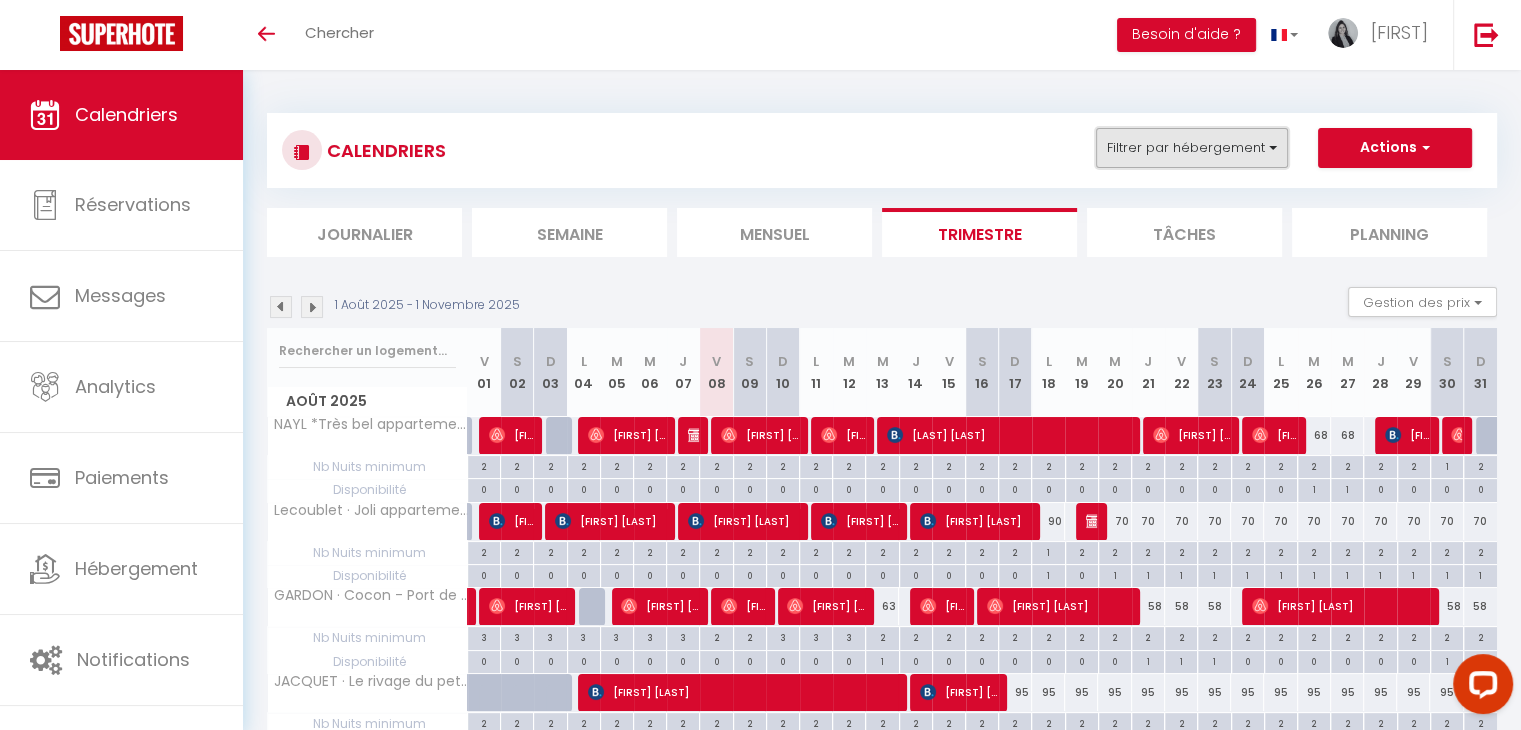 click on "Filtrer par hébergement" at bounding box center (1192, 148) 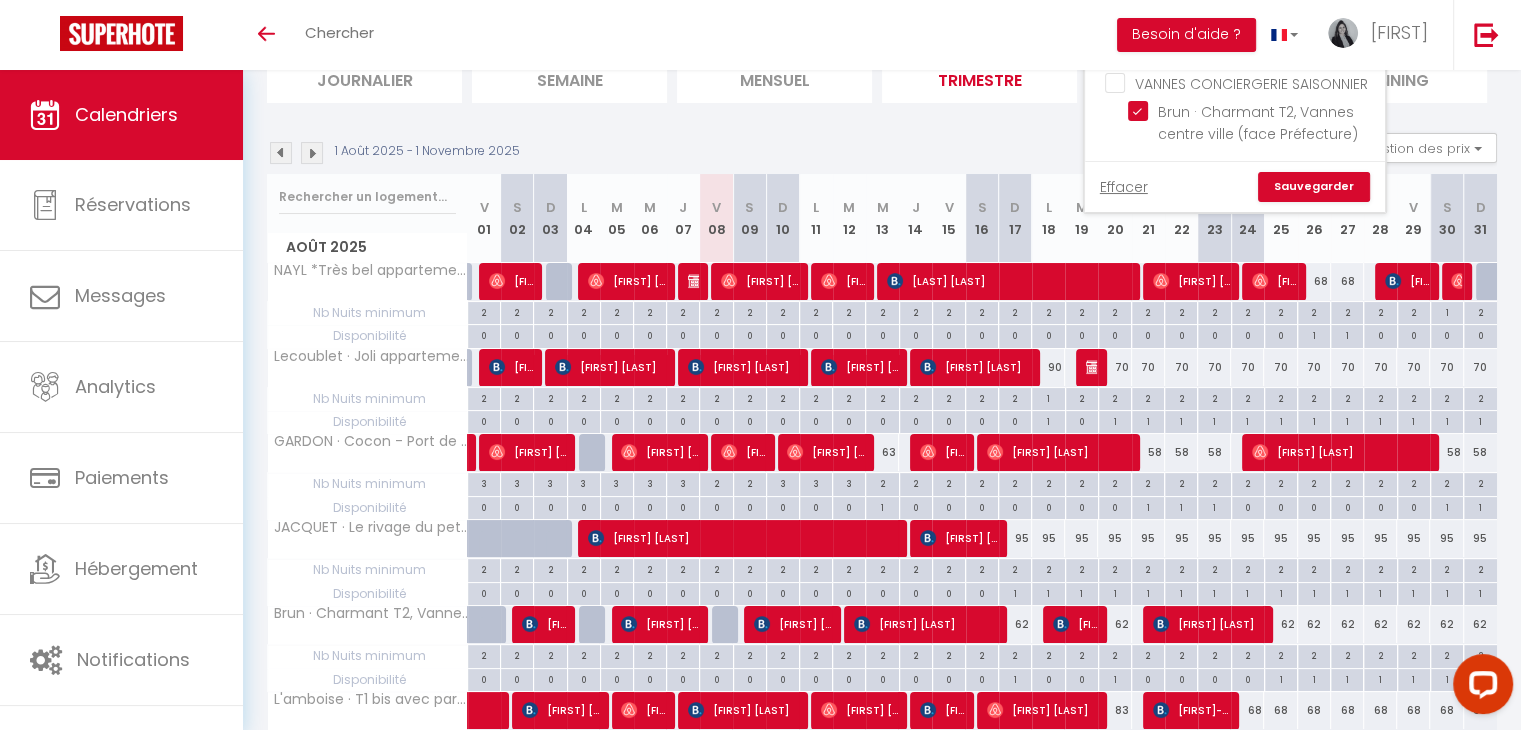 scroll, scrollTop: 0, scrollLeft: 0, axis: both 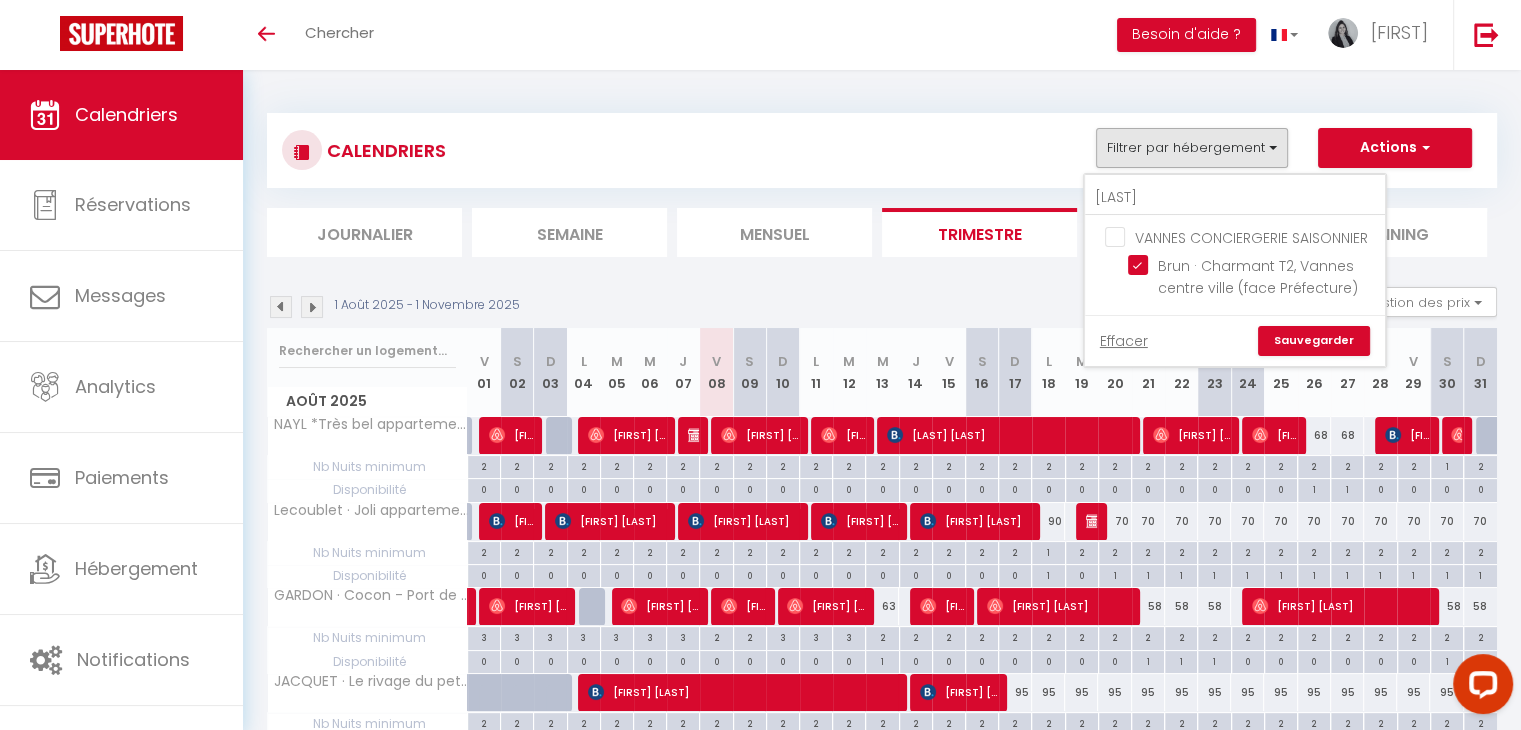 click on "1 [MONTH] 2025 - 1 [MONTH] 2025
Gestion des prix
Nb Nuits minimum   Règles   Disponibilité           Août 2025
V
01
S
02
D
03
L
04
M
05
M
06
J
07
V
08
S
09
D
10
L
11
M
12
M" at bounding box center [882, 1205] 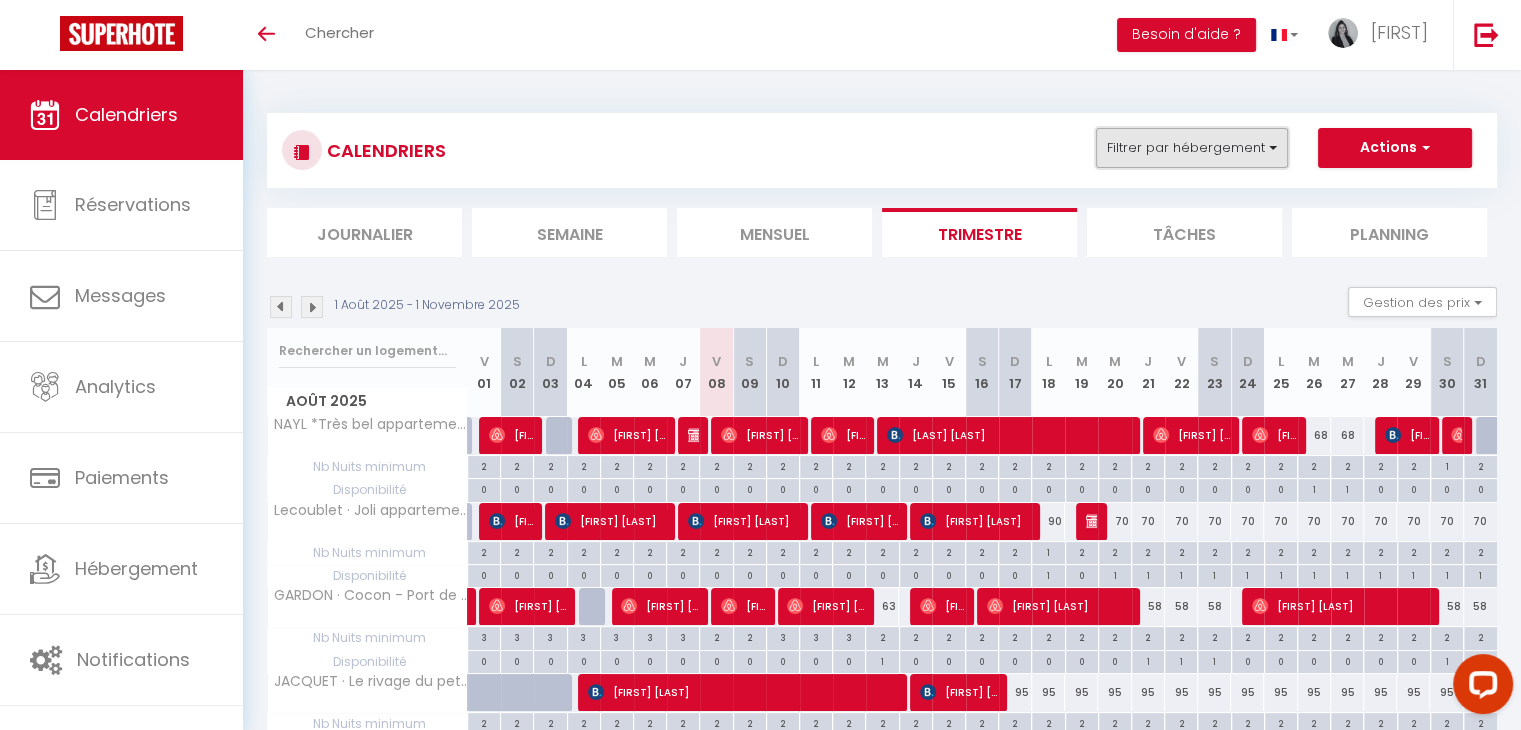 click on "Filtrer par hébergement" at bounding box center (1192, 148) 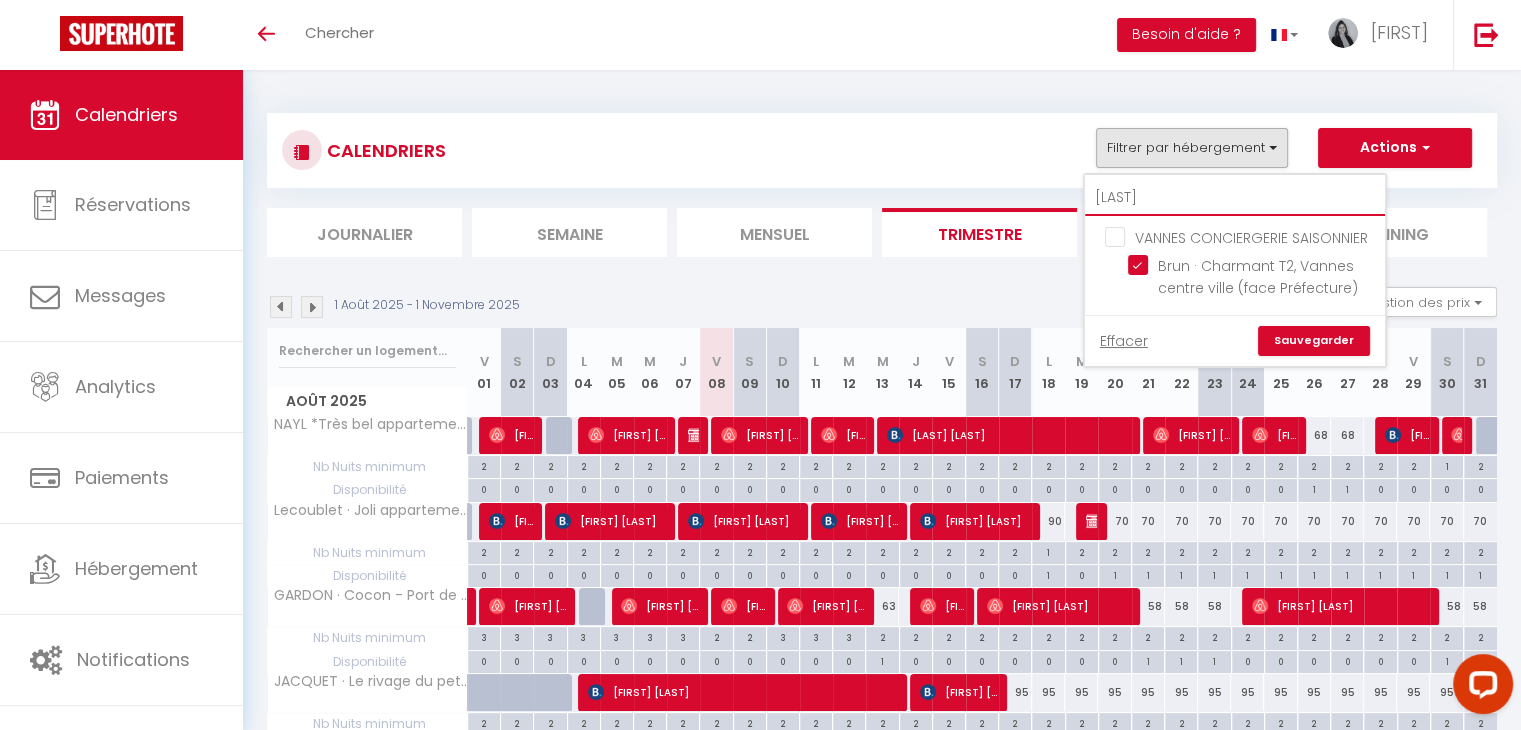 click on "[LAST]" at bounding box center (1235, 198) 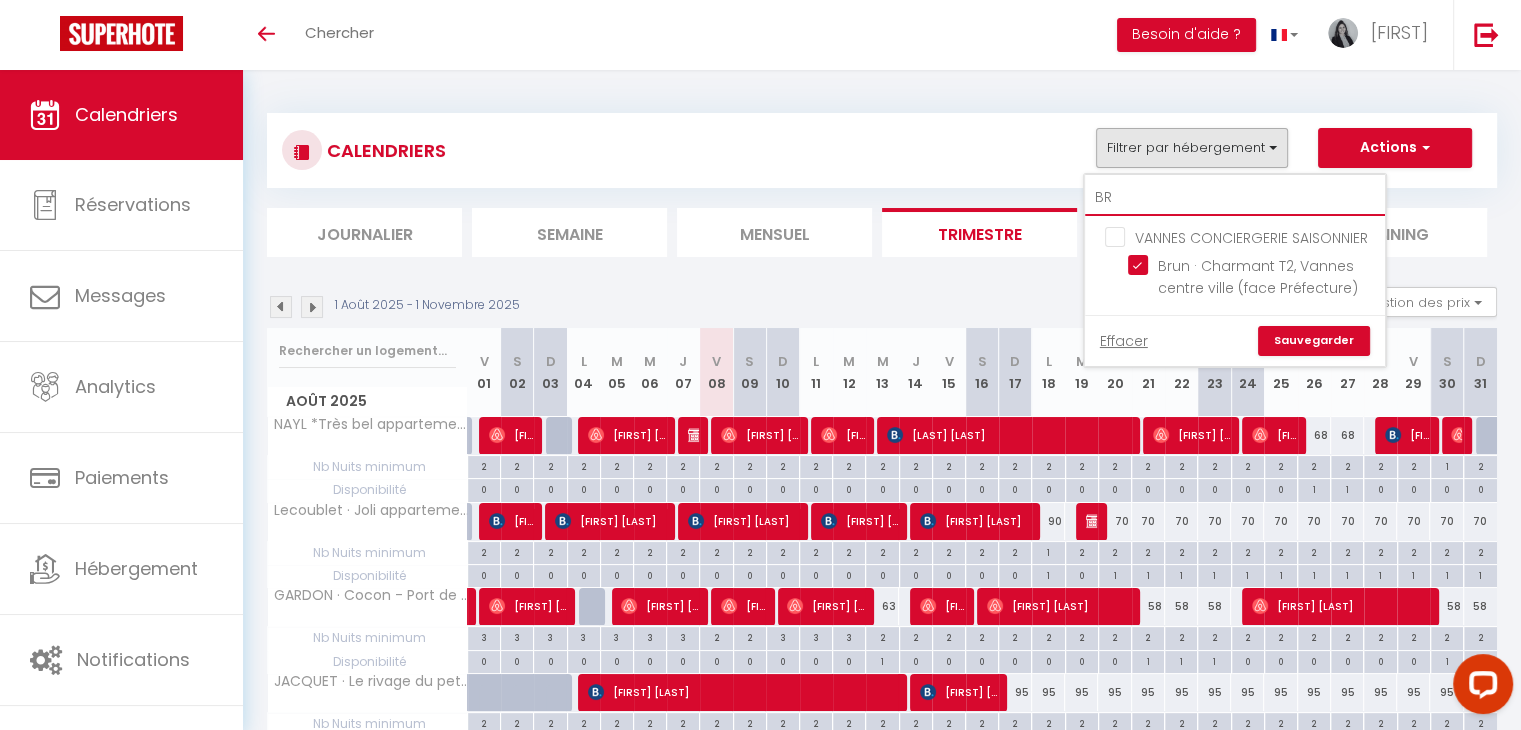 type on "B" 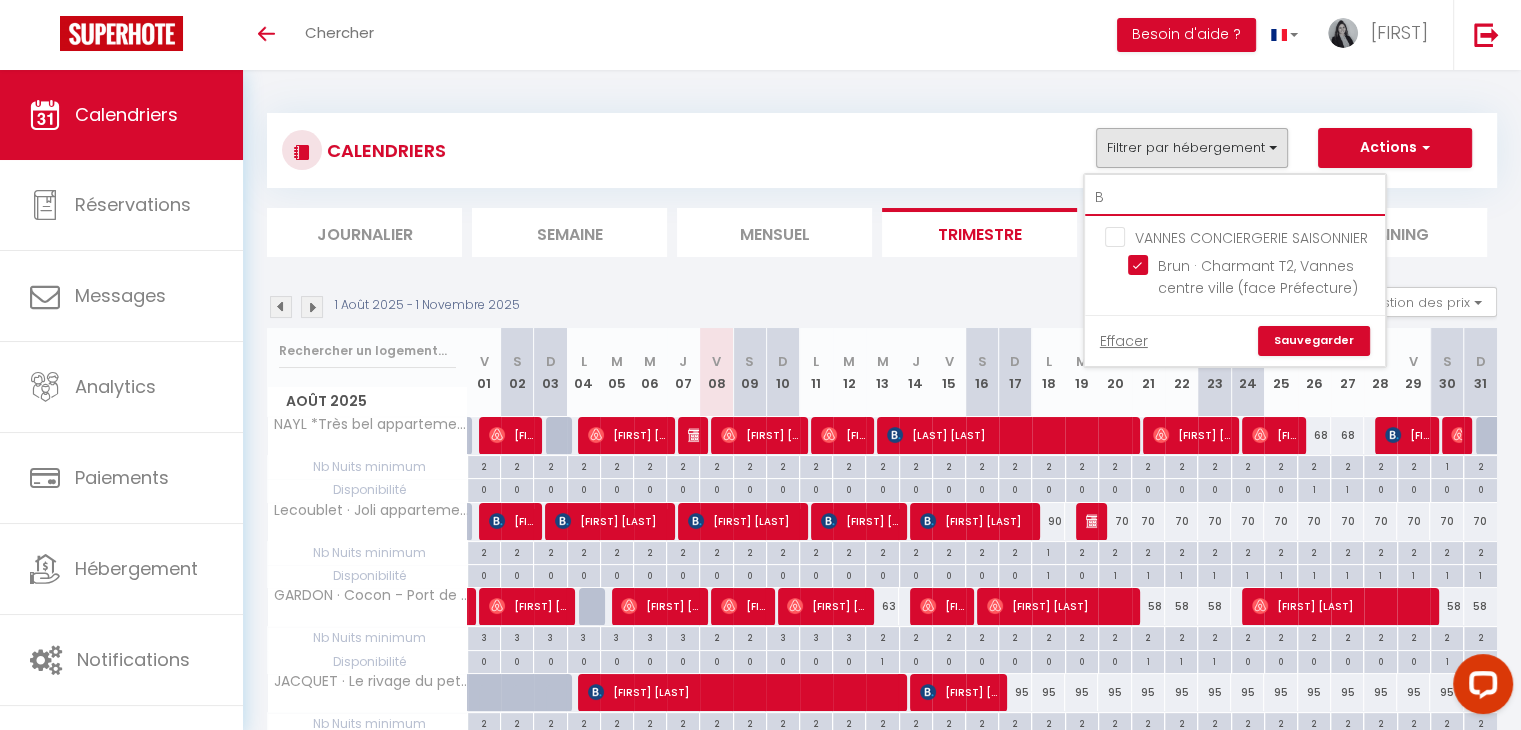 type 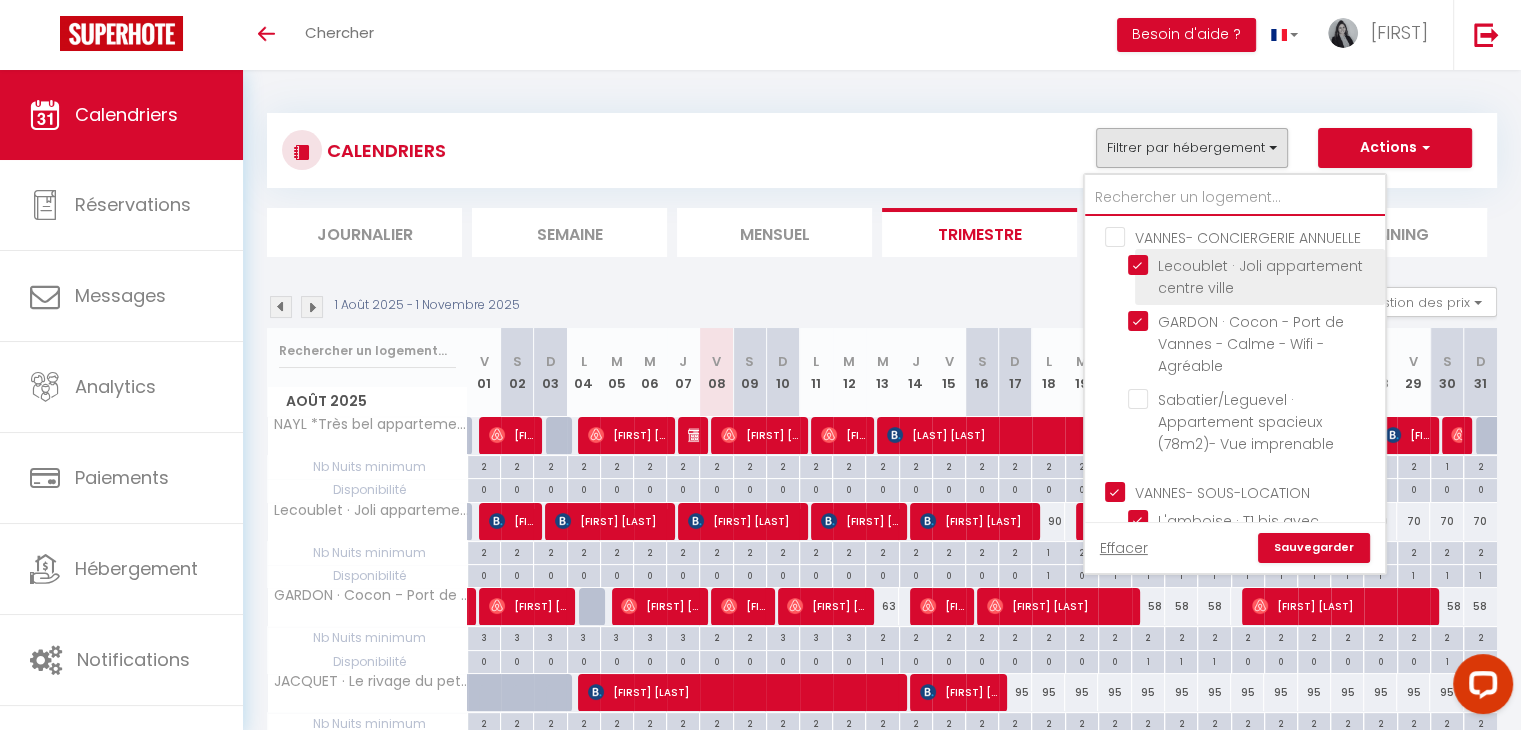 checkbox on "false" 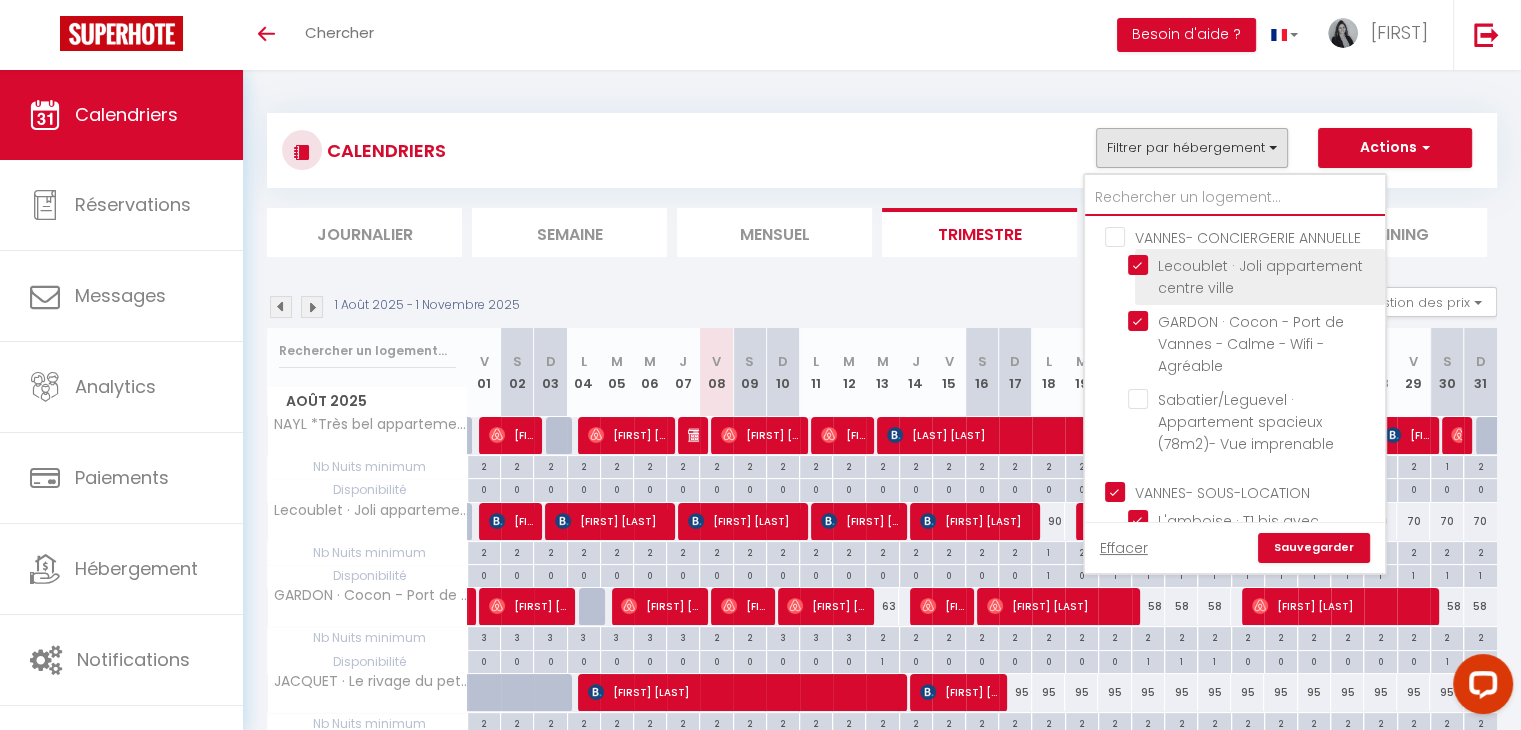 checkbox on "false" 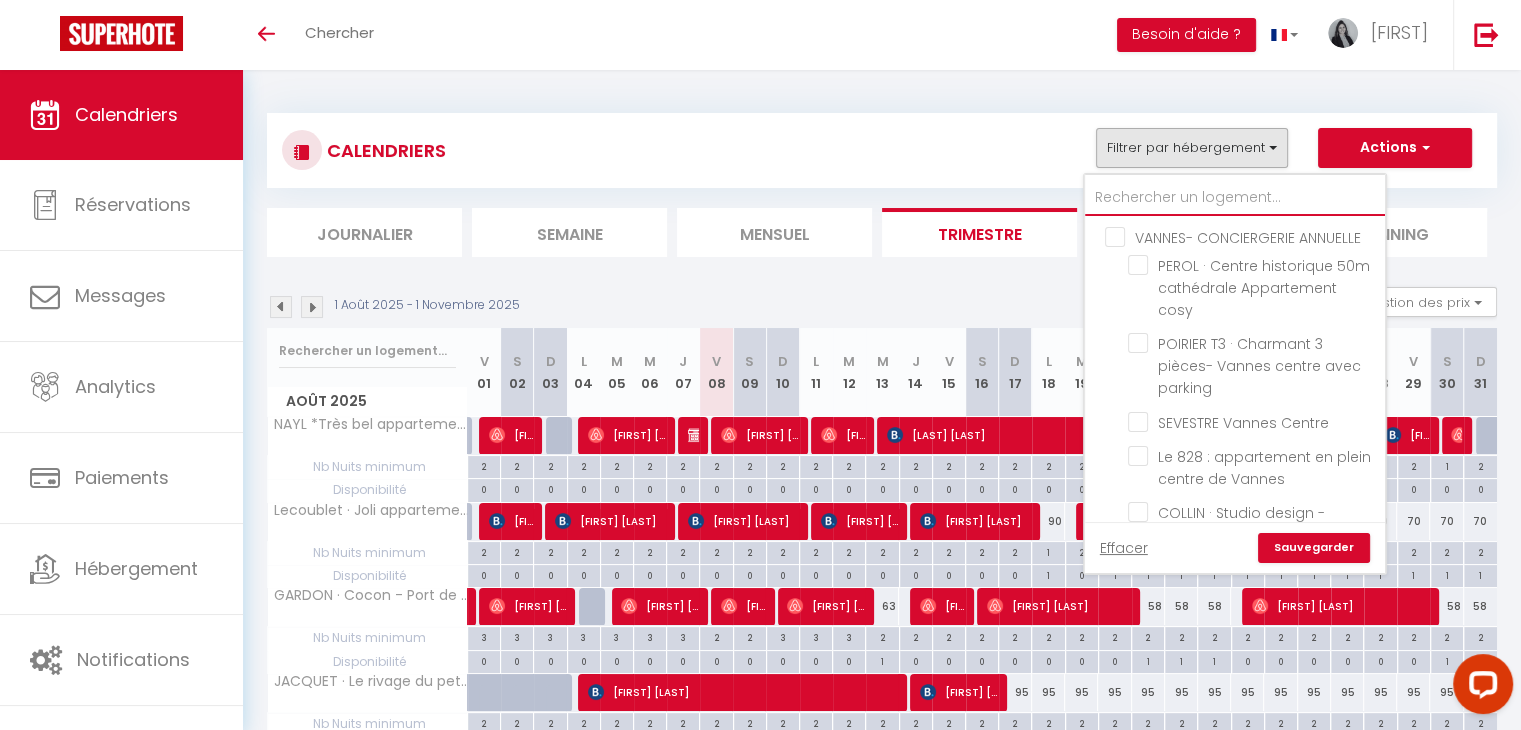 type 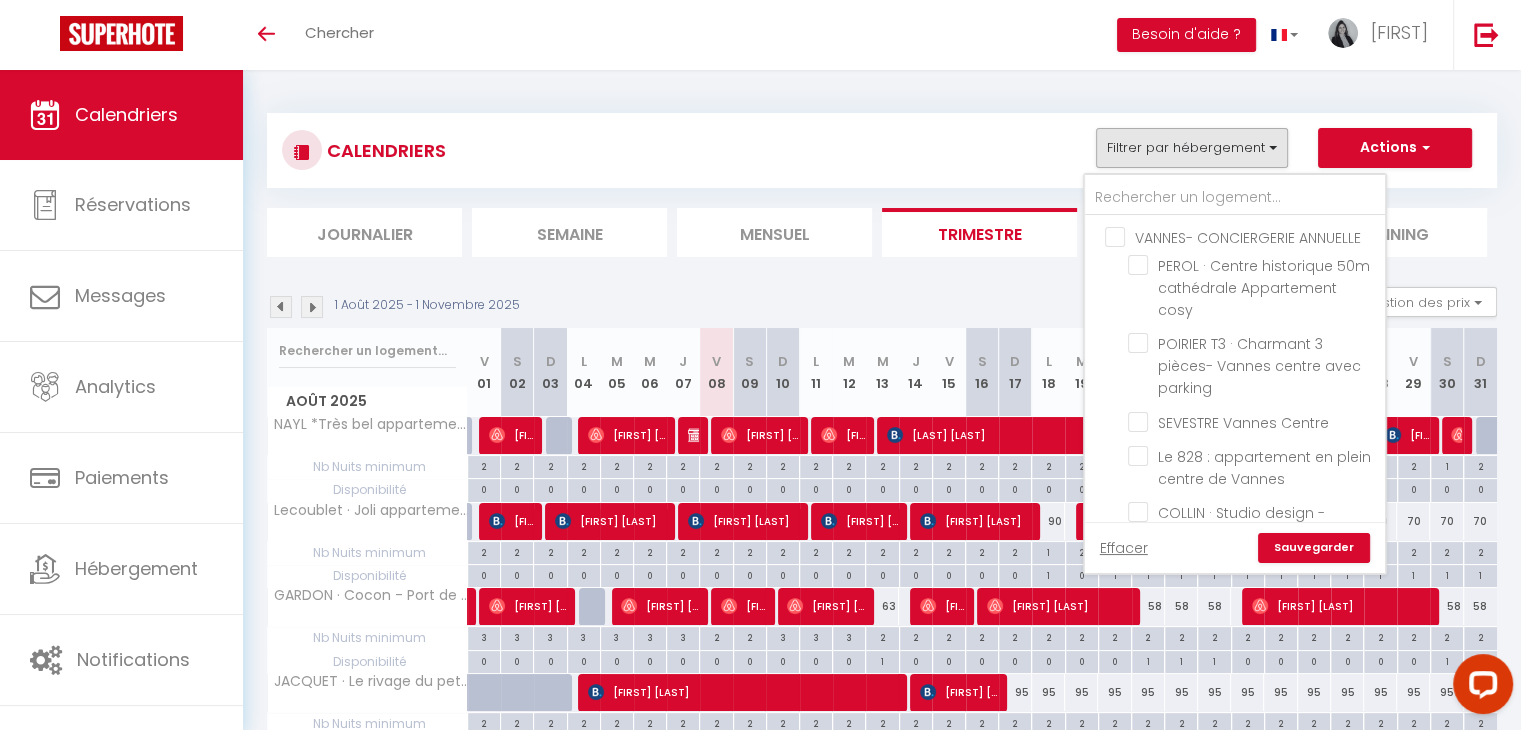 click on "VANNES- CONCIERGERIE ANNUELLE" at bounding box center [1255, 236] 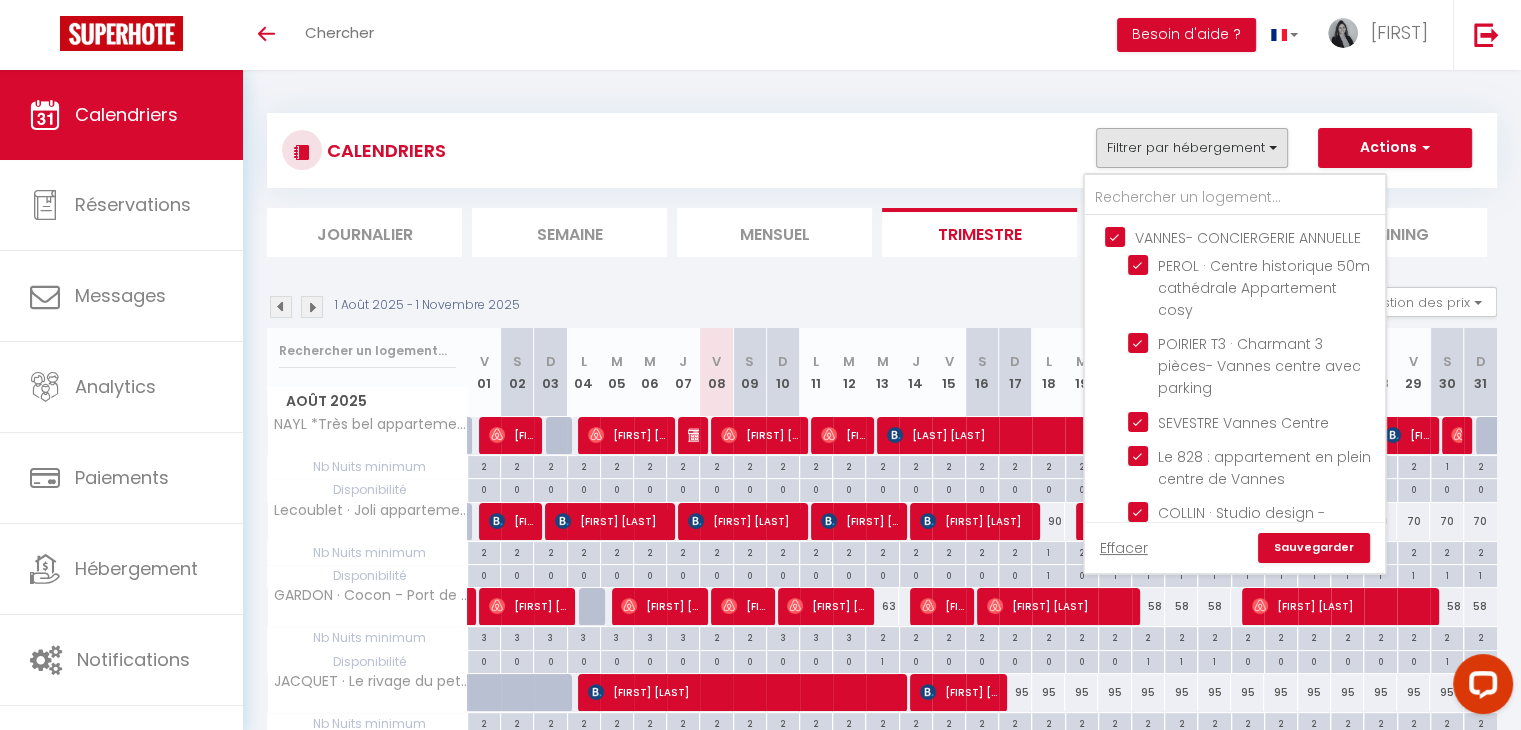 checkbox on "true" 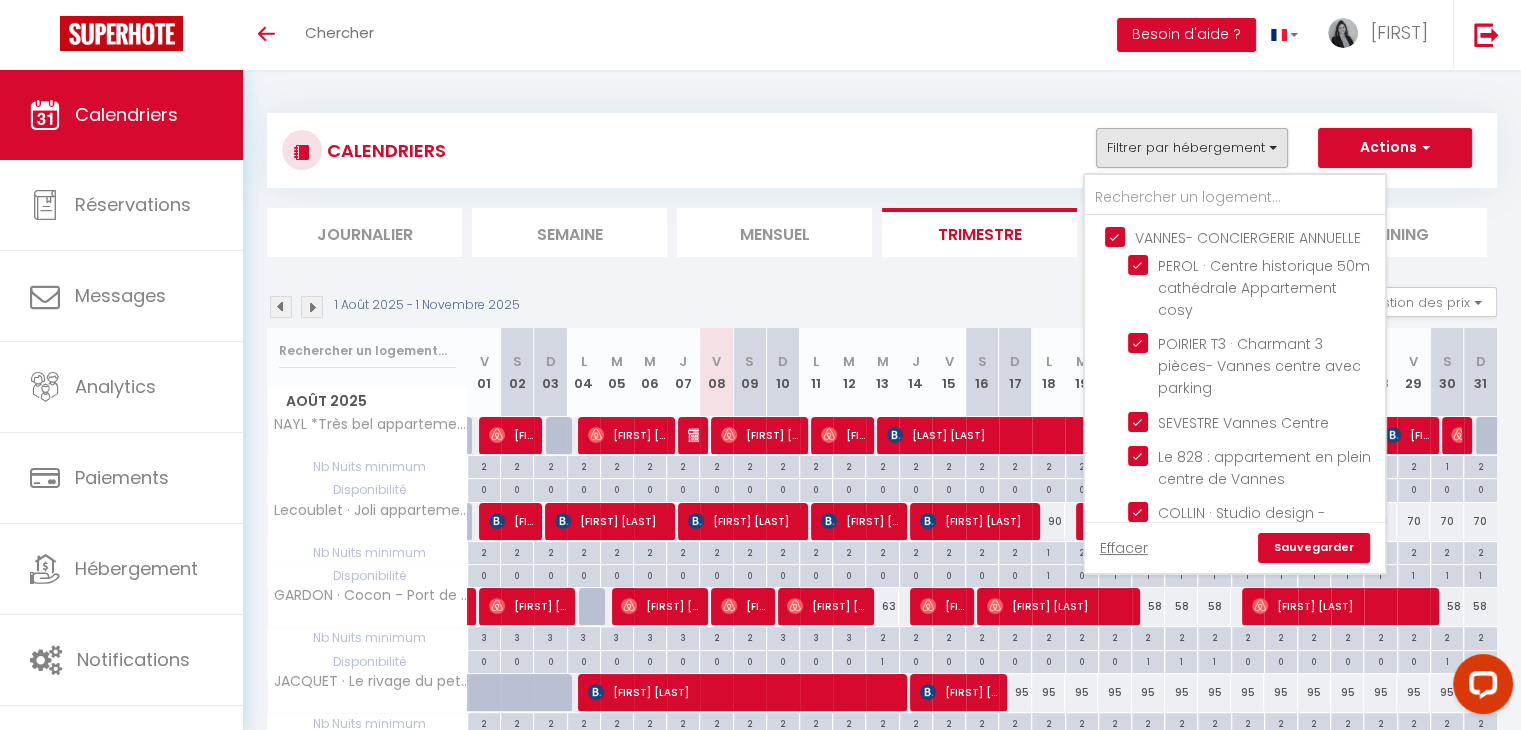 checkbox on "true" 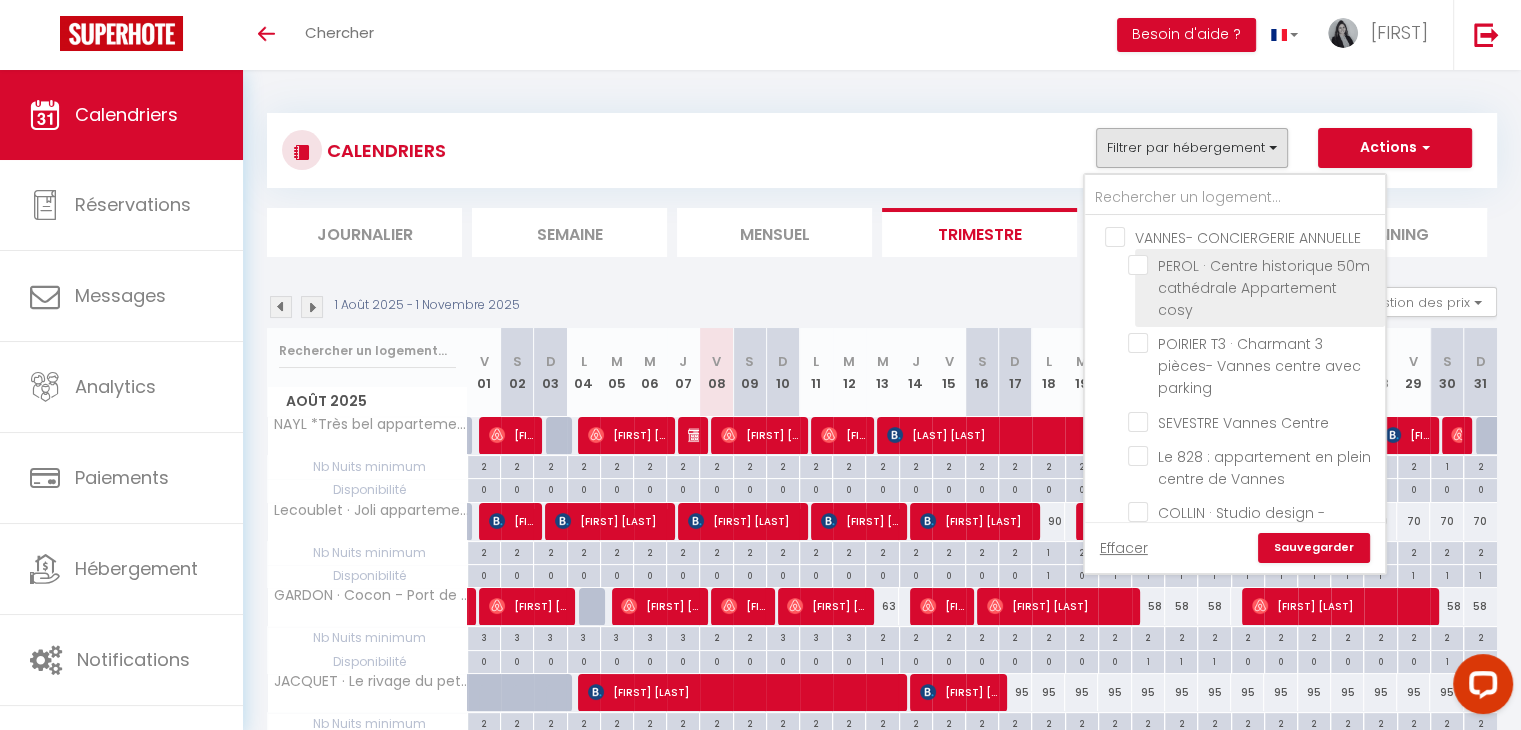 checkbox on "false" 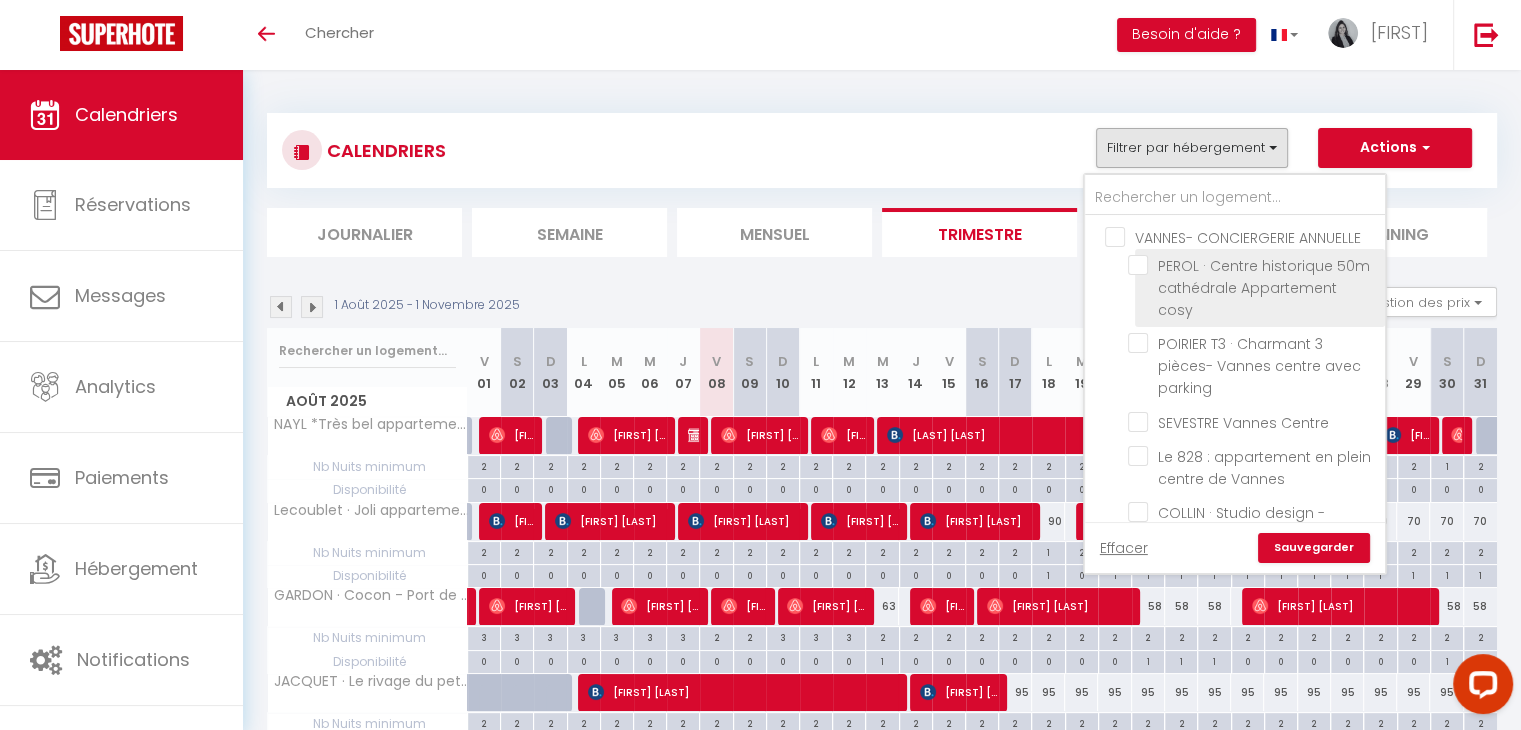 checkbox on "false" 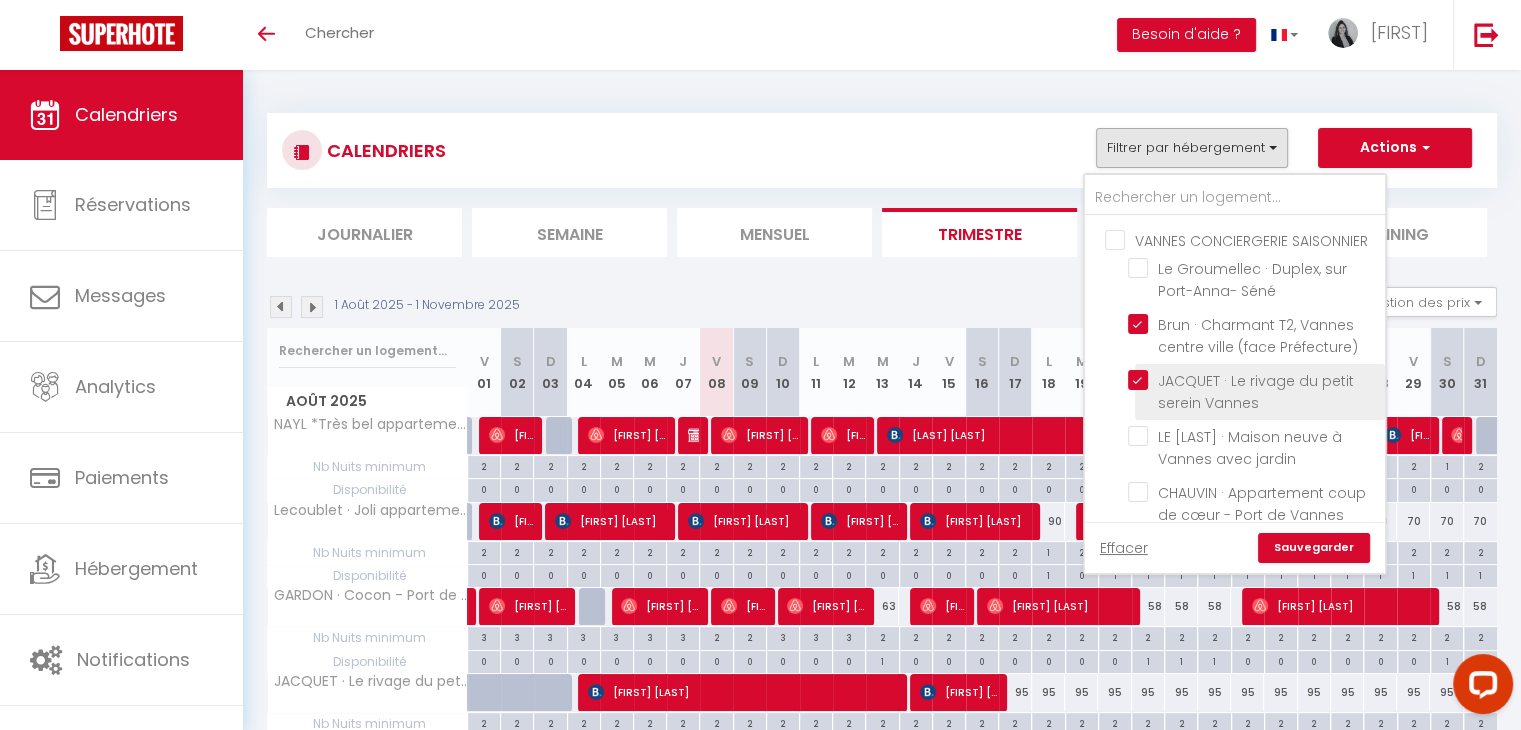 click on "JACQUET · Le rivage du petit serein Vannes" at bounding box center [1253, 380] 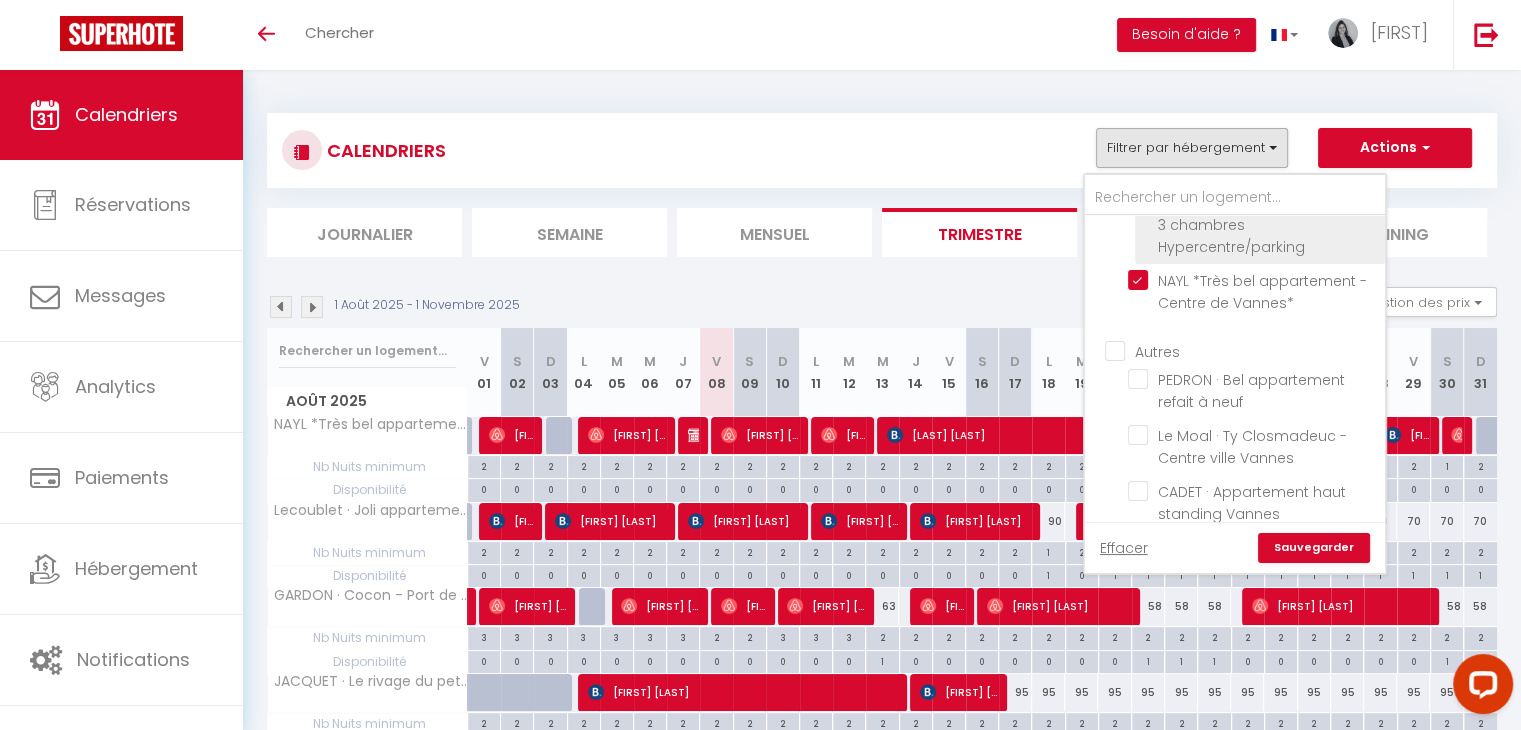 scroll, scrollTop: 1300, scrollLeft: 0, axis: vertical 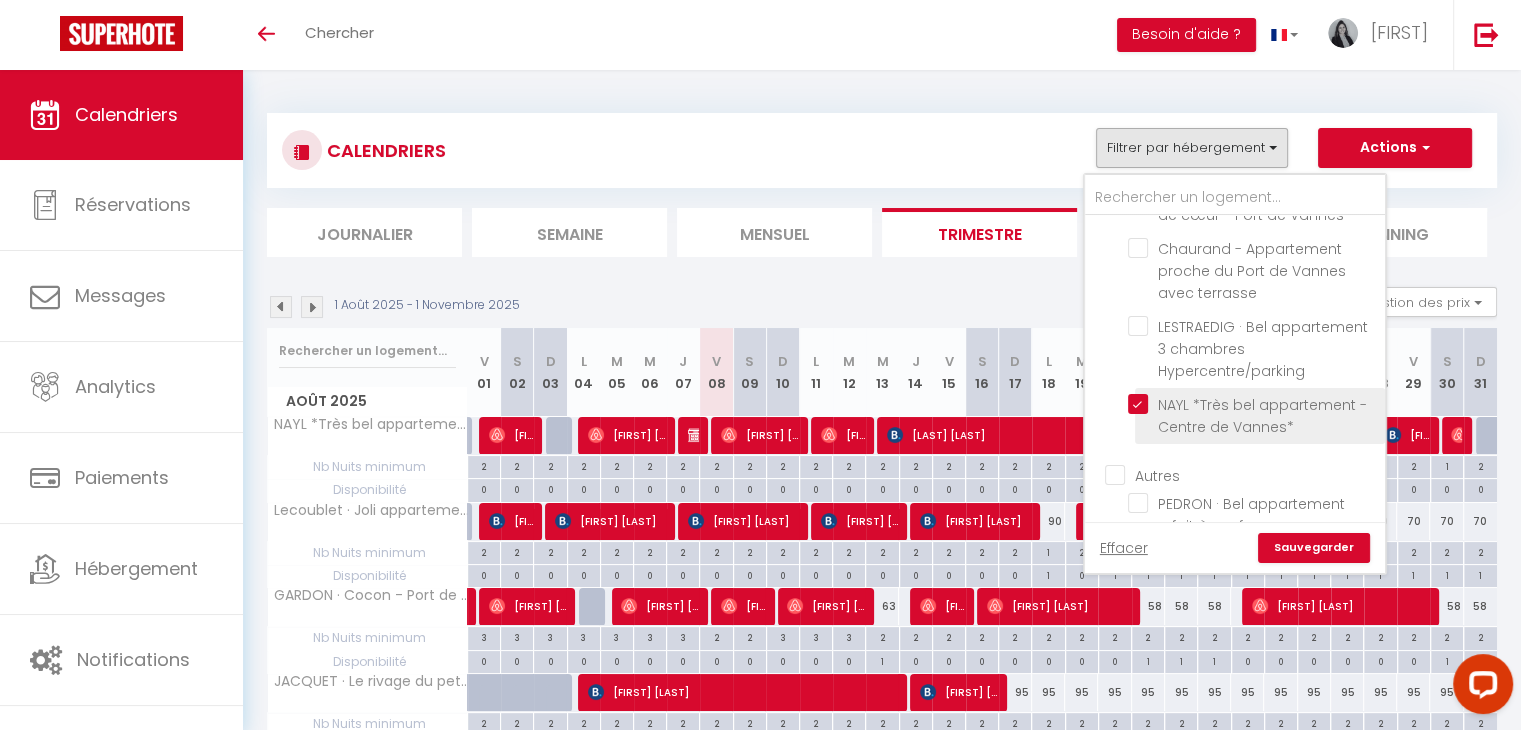 click on "NAYL *Très bel appartement - Centre de Vannes*" at bounding box center [1253, 404] 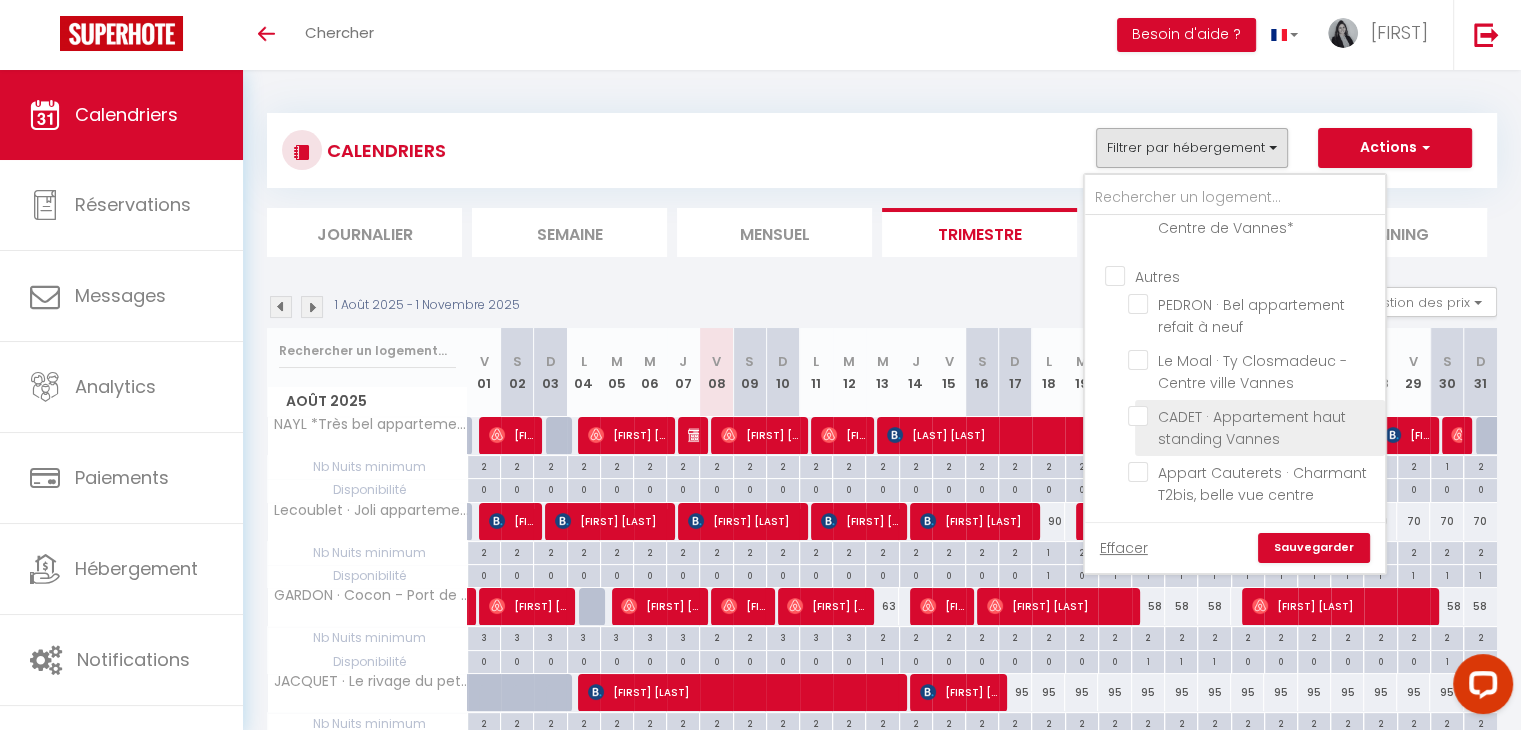 scroll, scrollTop: 1515, scrollLeft: 0, axis: vertical 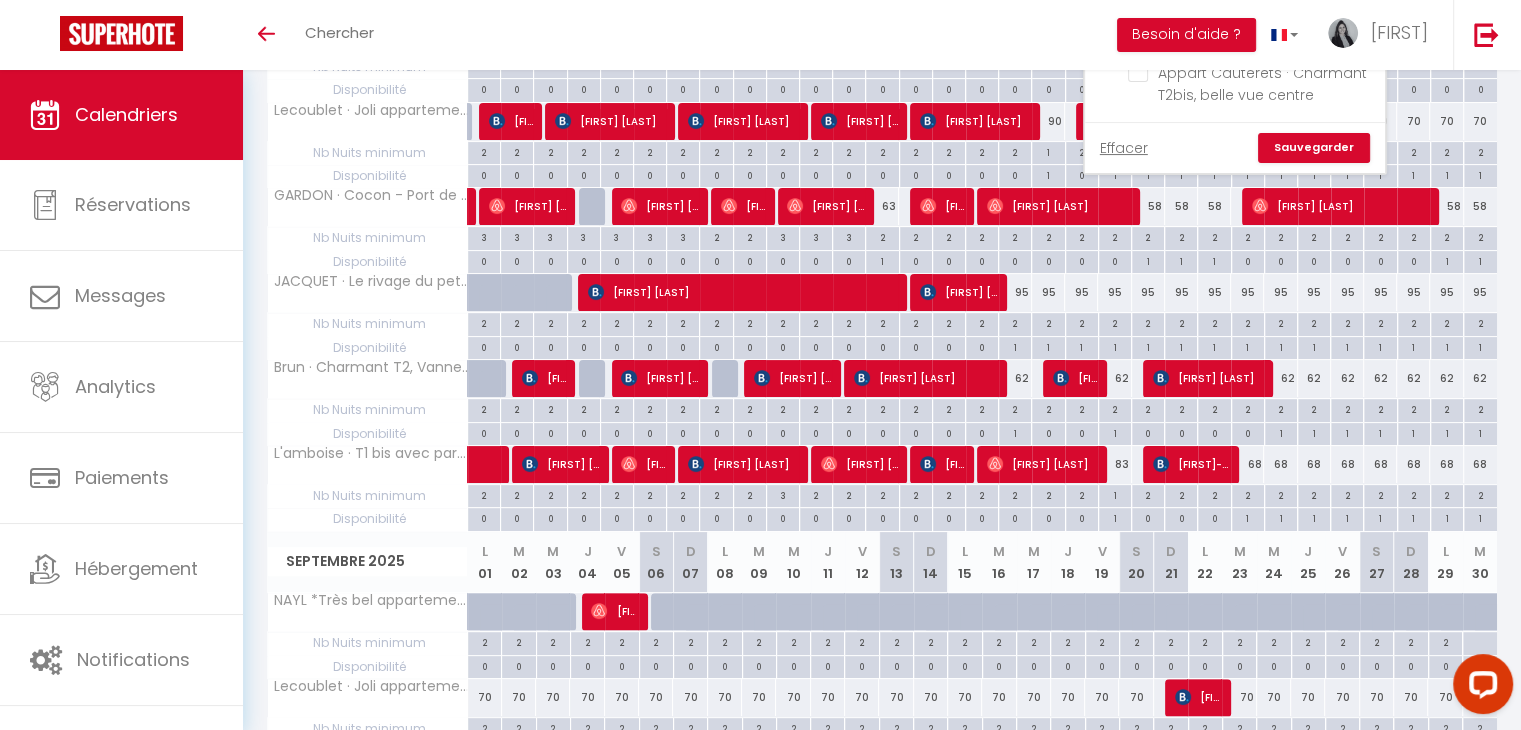 click on "Sauvegarder" at bounding box center [1314, 148] 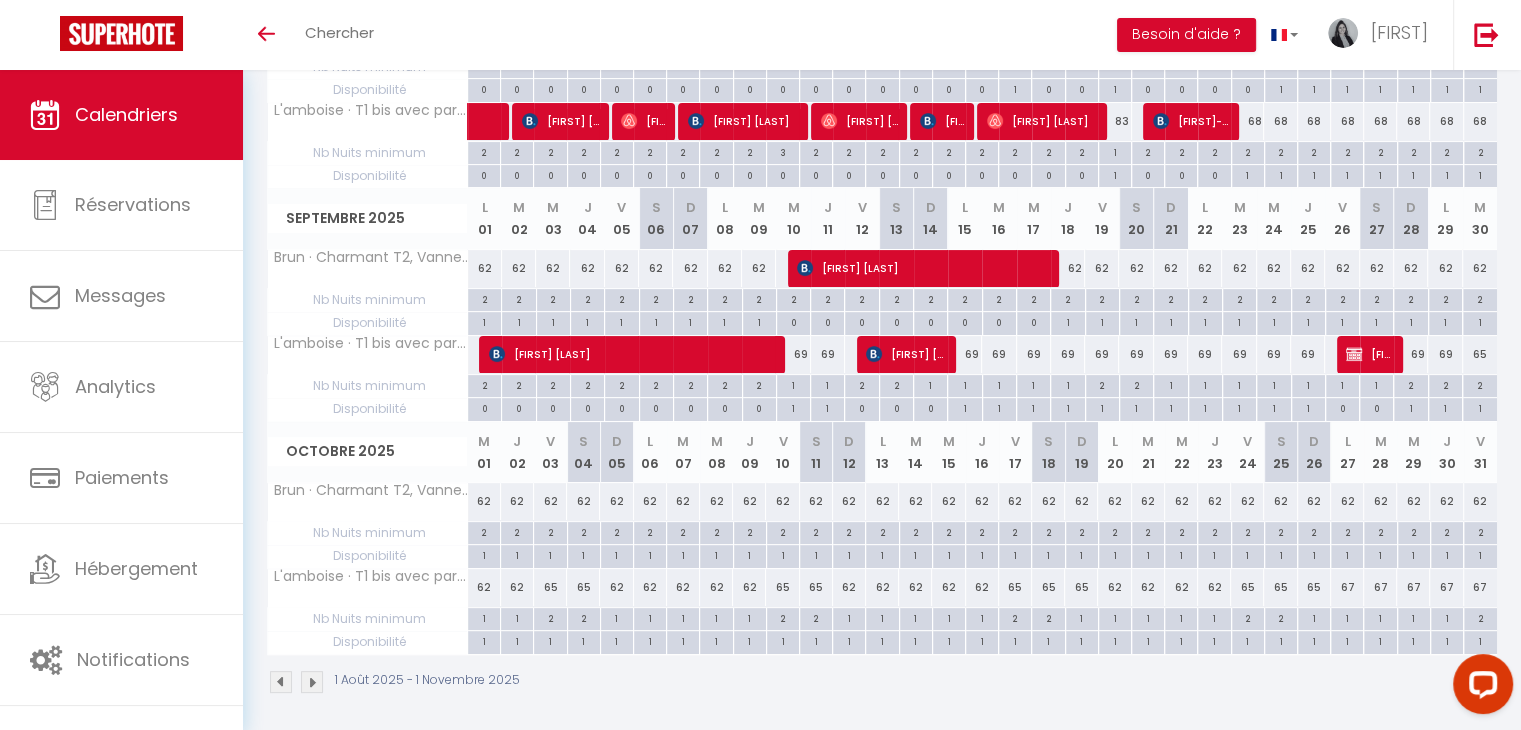 click at bounding box center [312, 682] 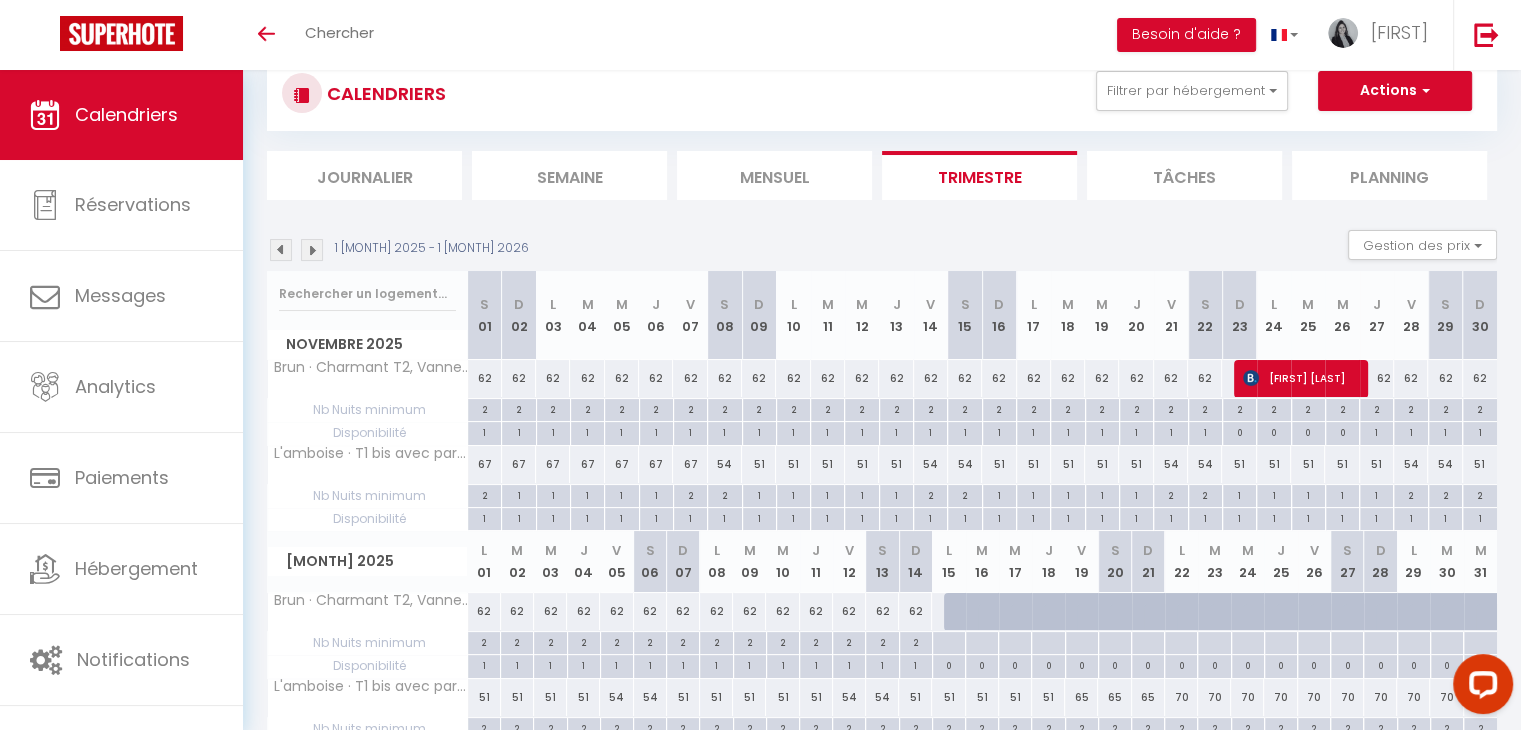scroll, scrollTop: 0, scrollLeft: 0, axis: both 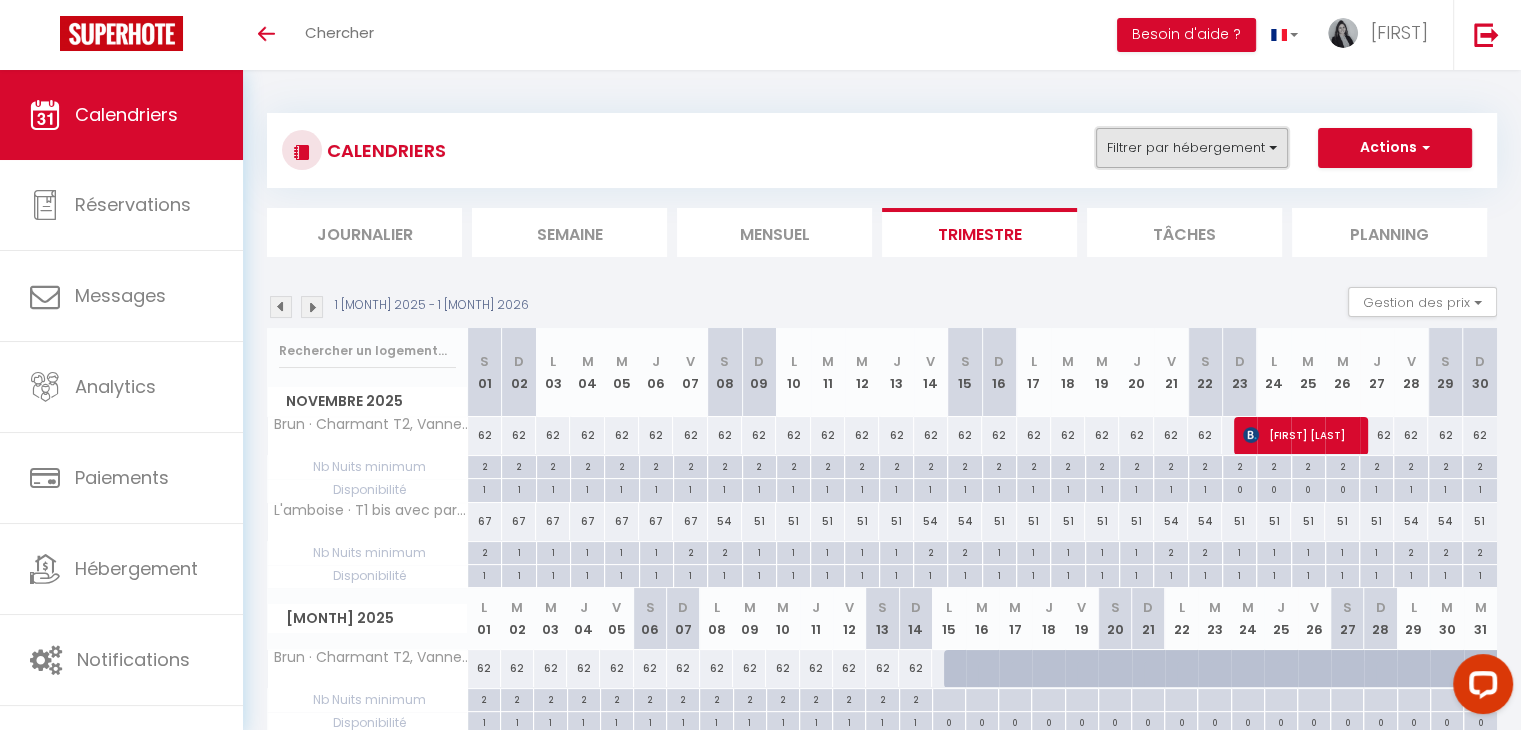 click on "Filtrer par hébergement" at bounding box center (1192, 148) 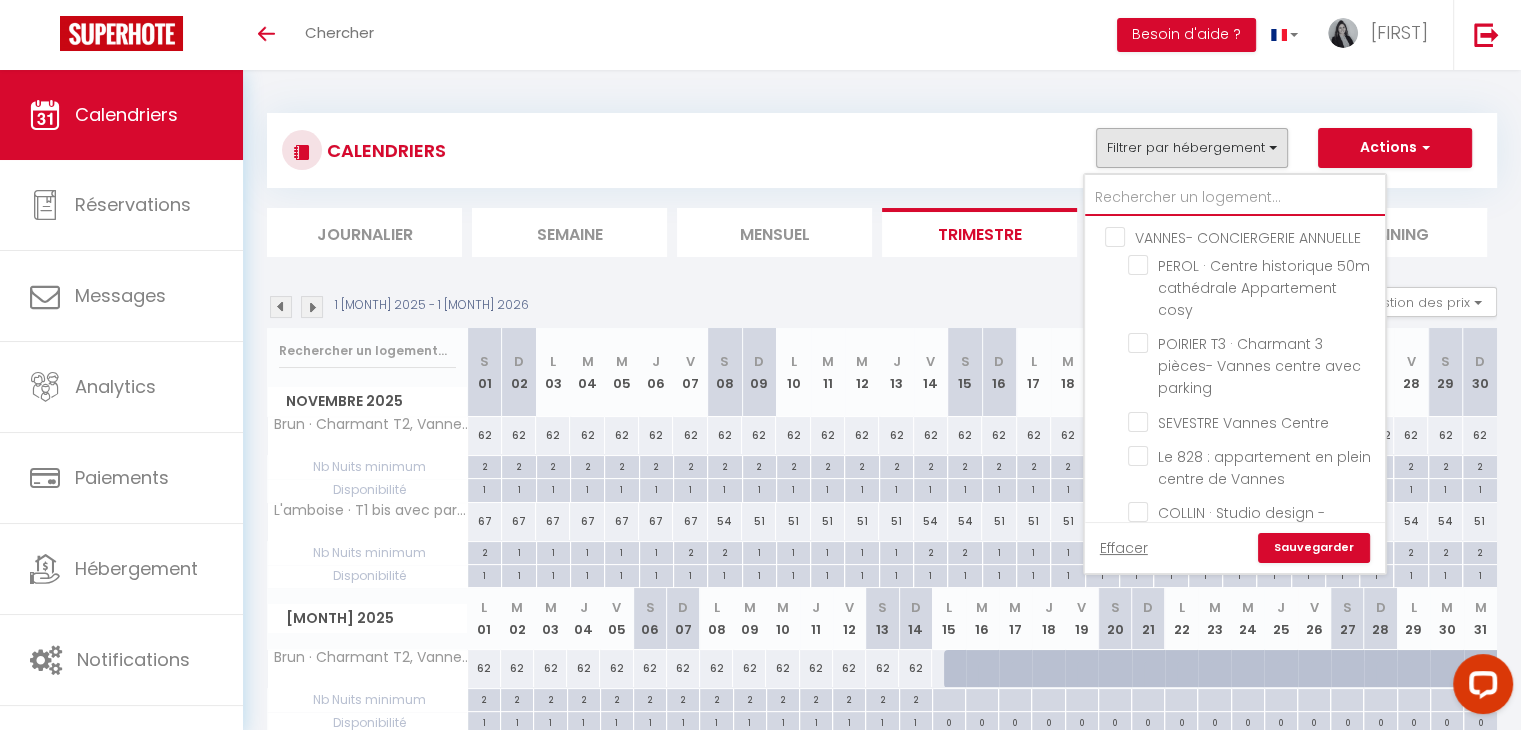 click at bounding box center [1235, 198] 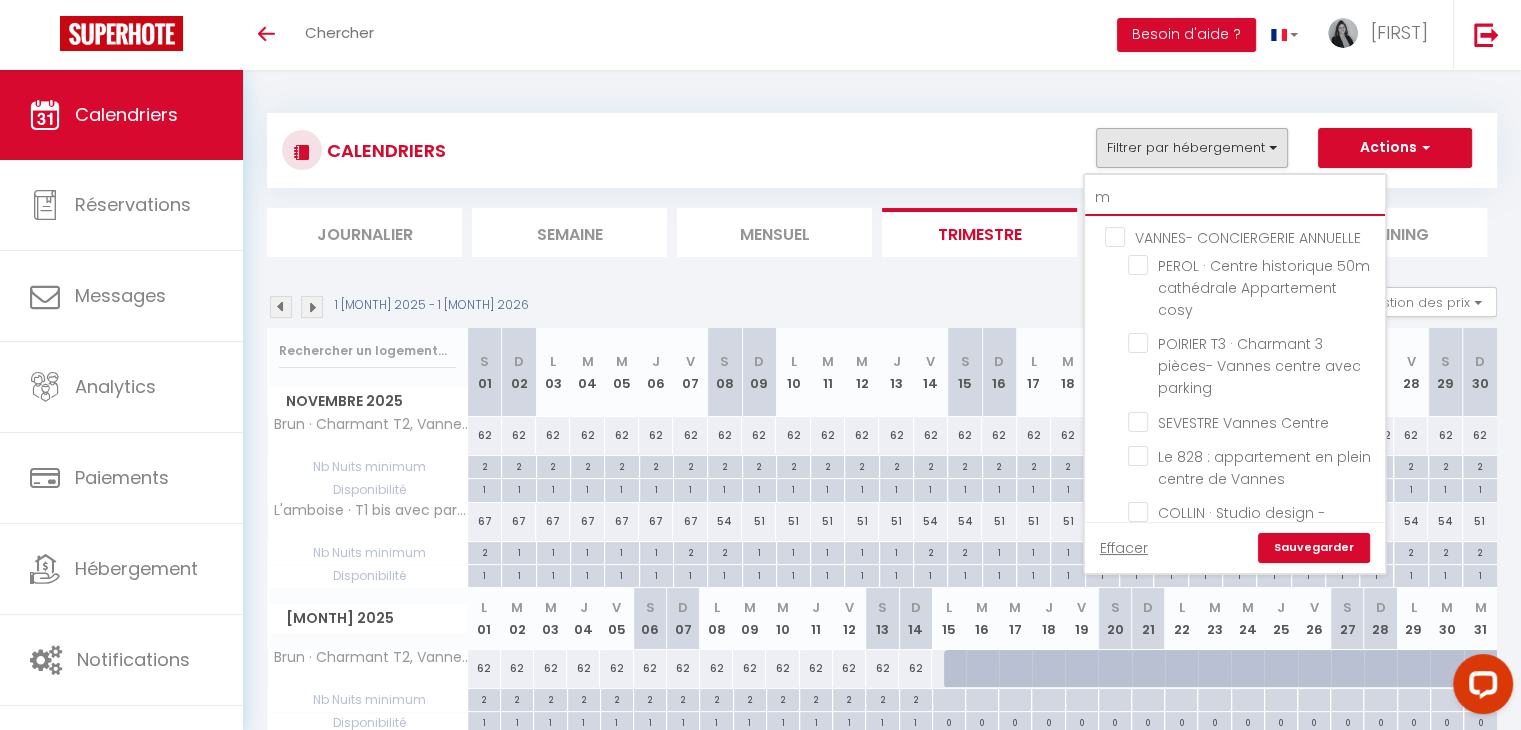 type on "ma" 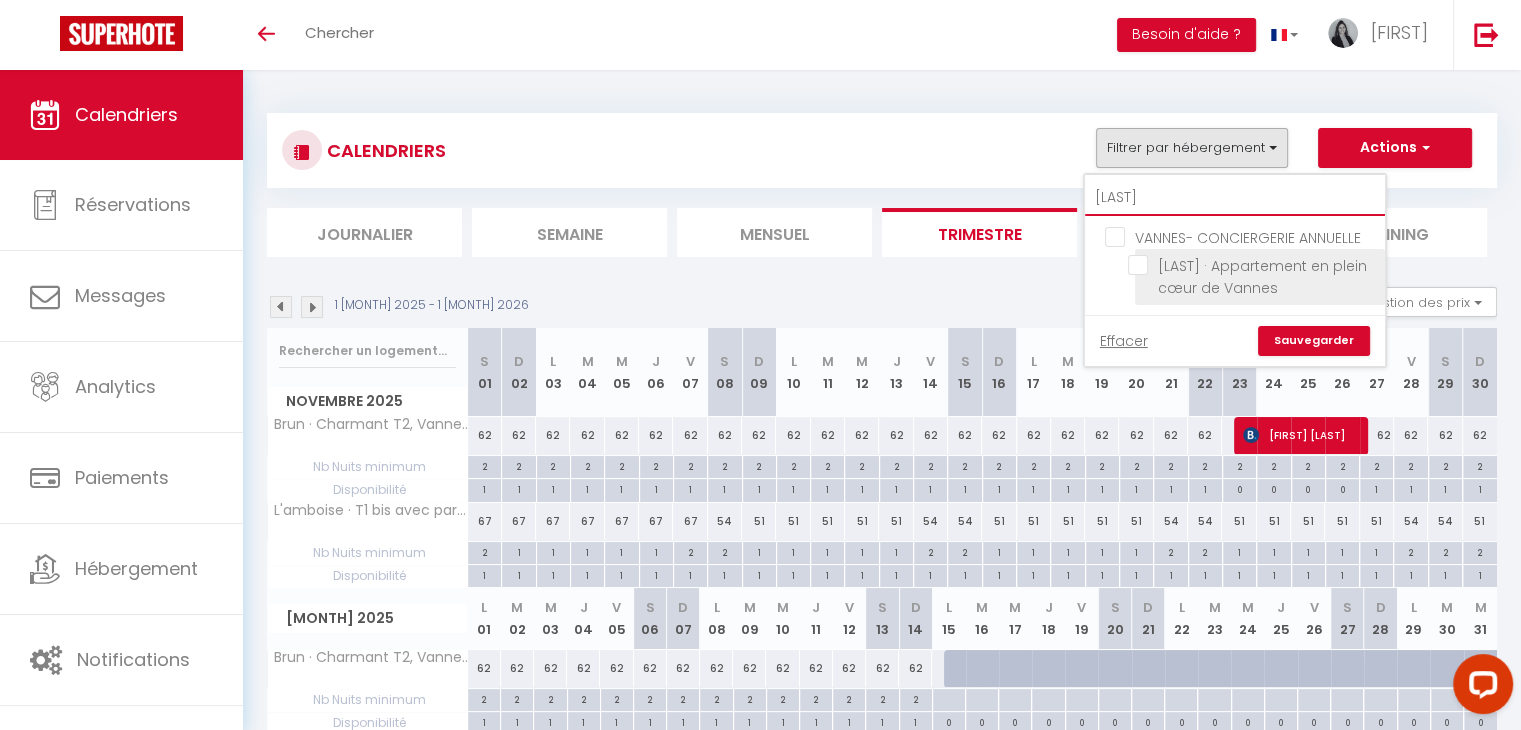 type on "[LAST]" 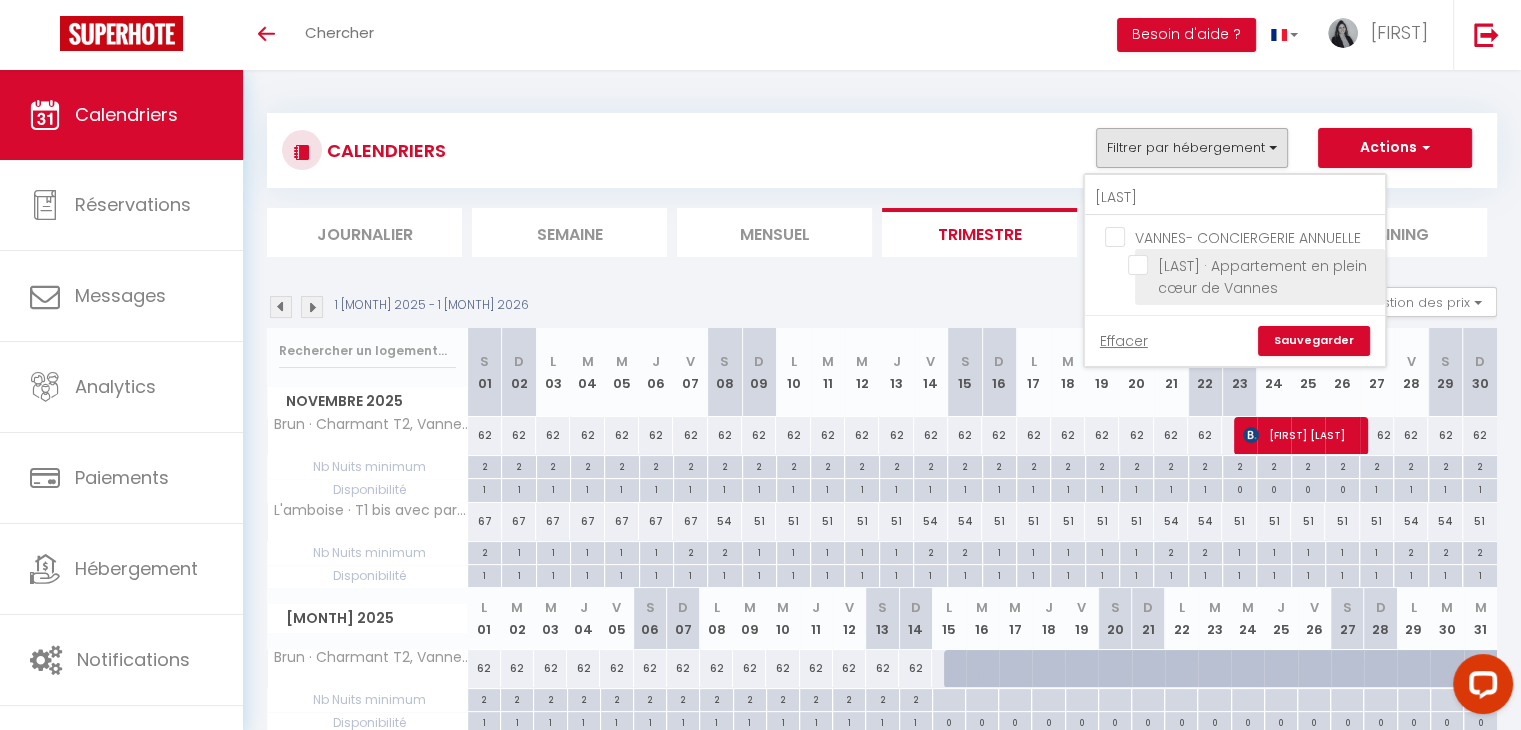 click on "[LAST] · Appartement en plein cœur de Vannes" at bounding box center [1253, 265] 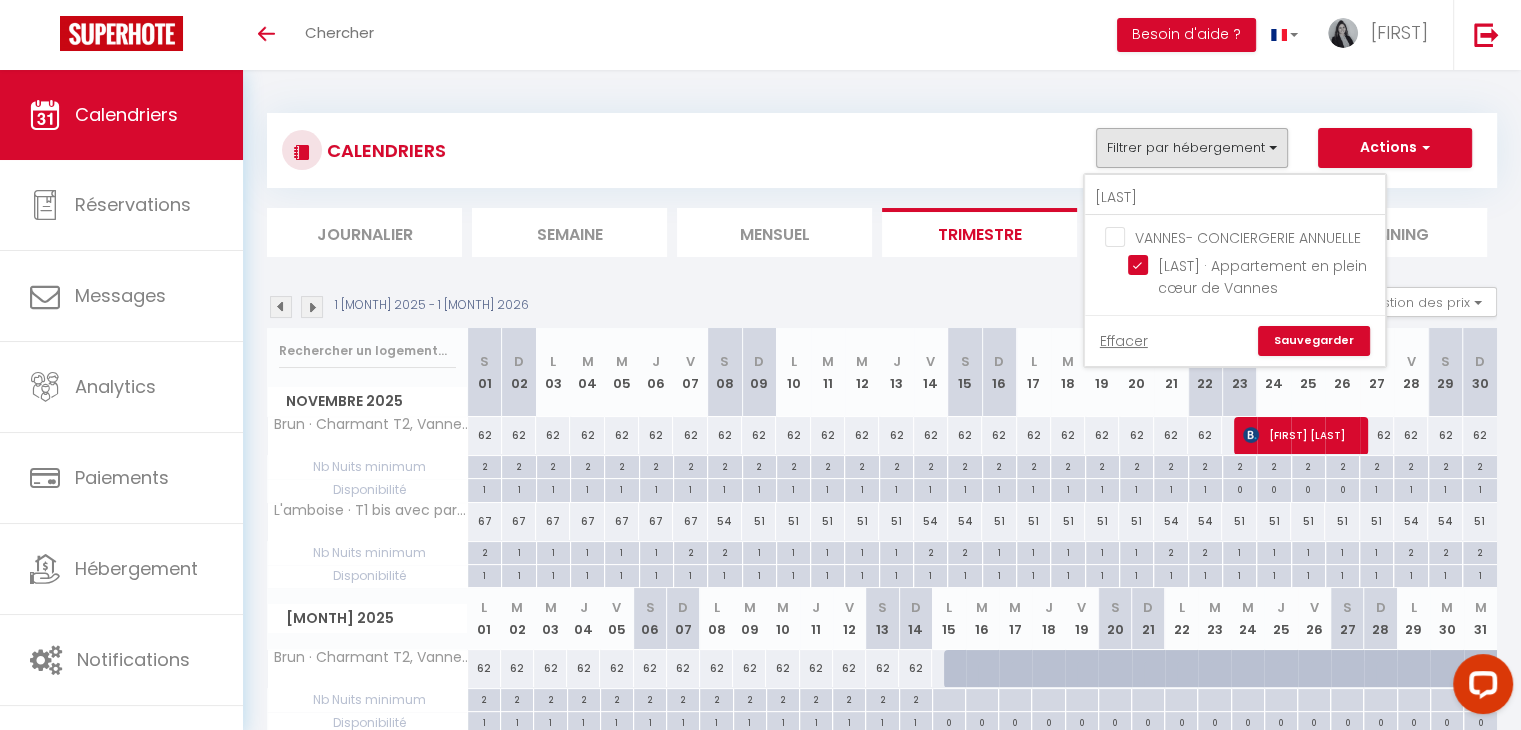click on "Sauvegarder" at bounding box center (1314, 341) 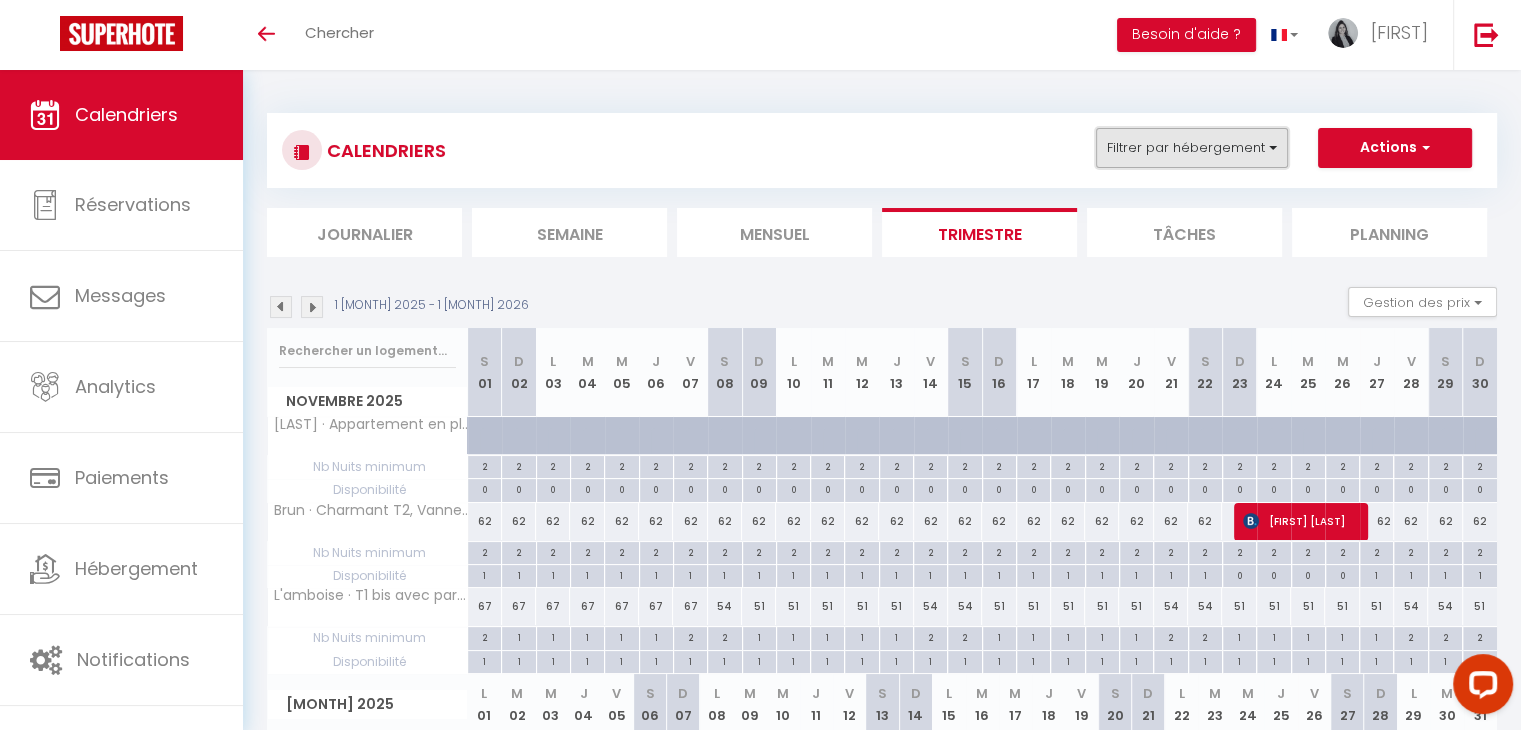 click on "Filtrer par hébergement" at bounding box center [1192, 148] 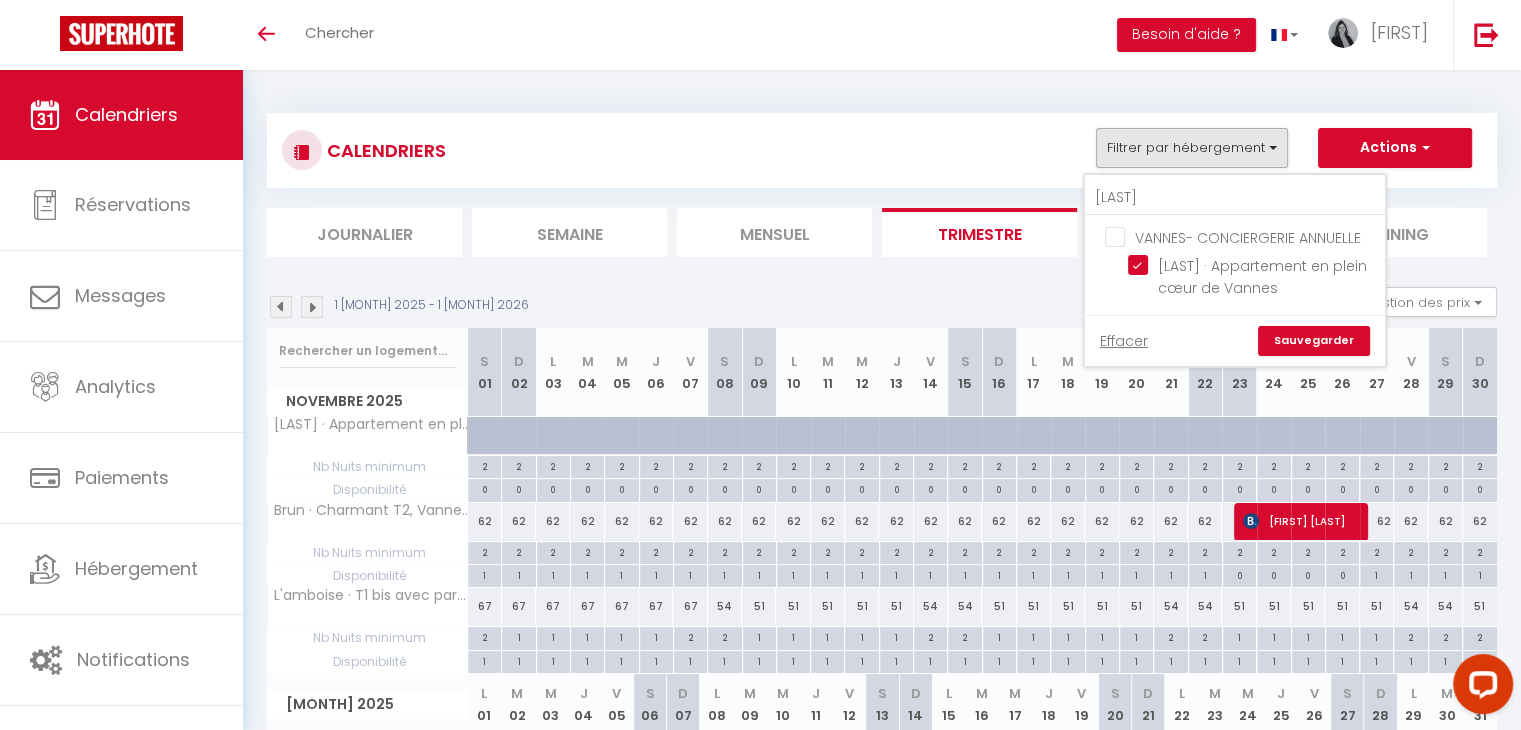 click on "1 [MONTH] 2025 - 1 [MONTH] 2026
Gestion des prix
Nb Nuits minimum   Règles   Disponibilité" at bounding box center [882, 307] 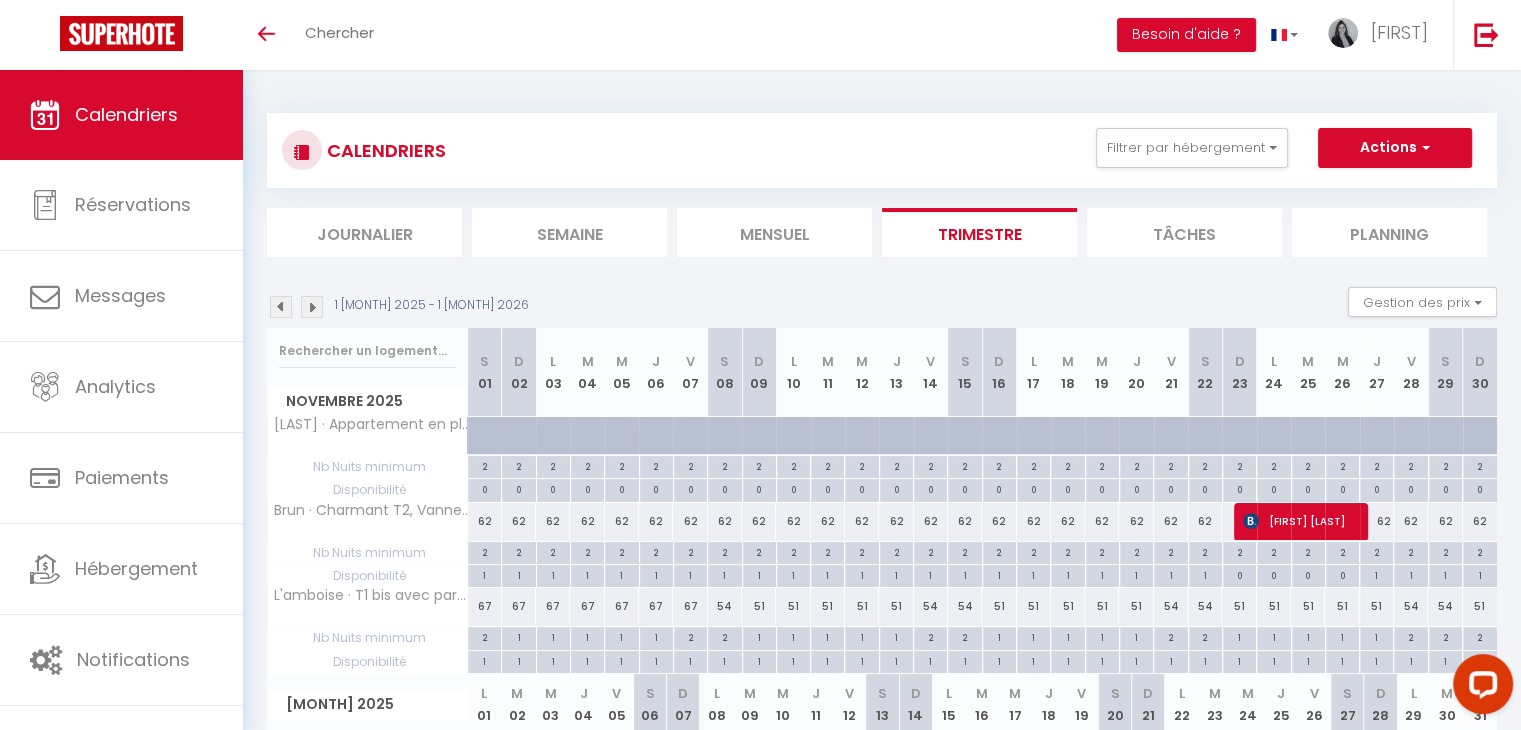 click at bounding box center [281, 307] 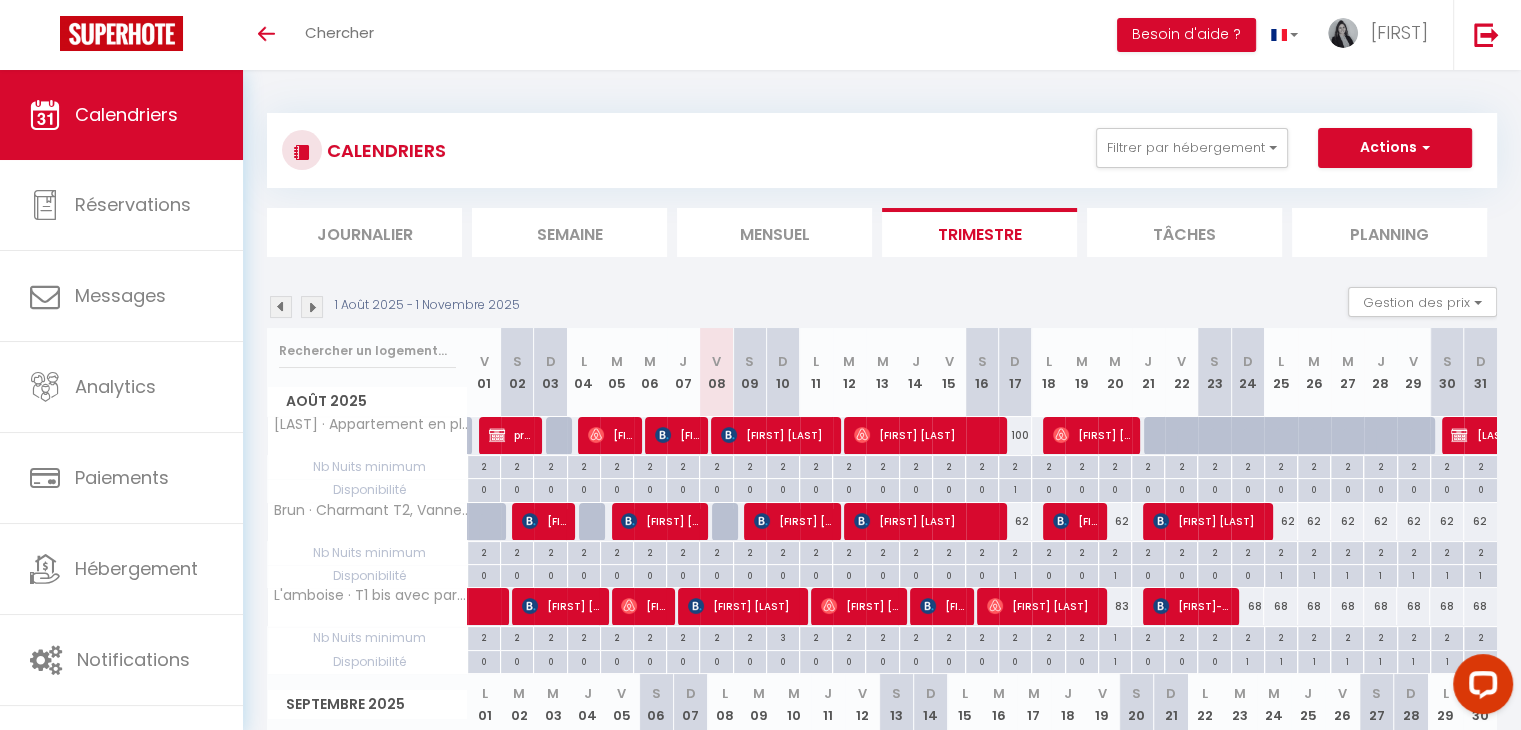 click at bounding box center (312, 307) 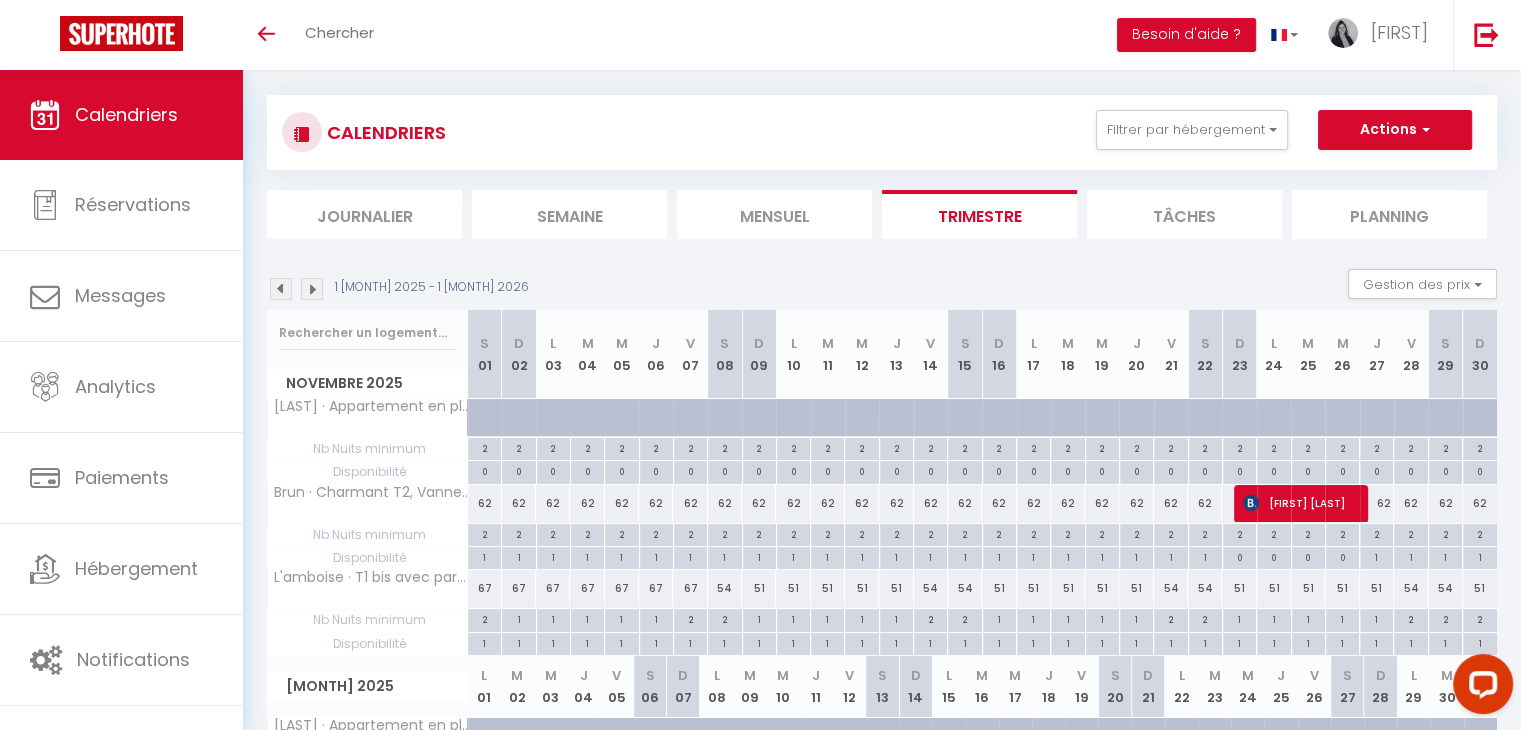 scroll, scrollTop: 0, scrollLeft: 0, axis: both 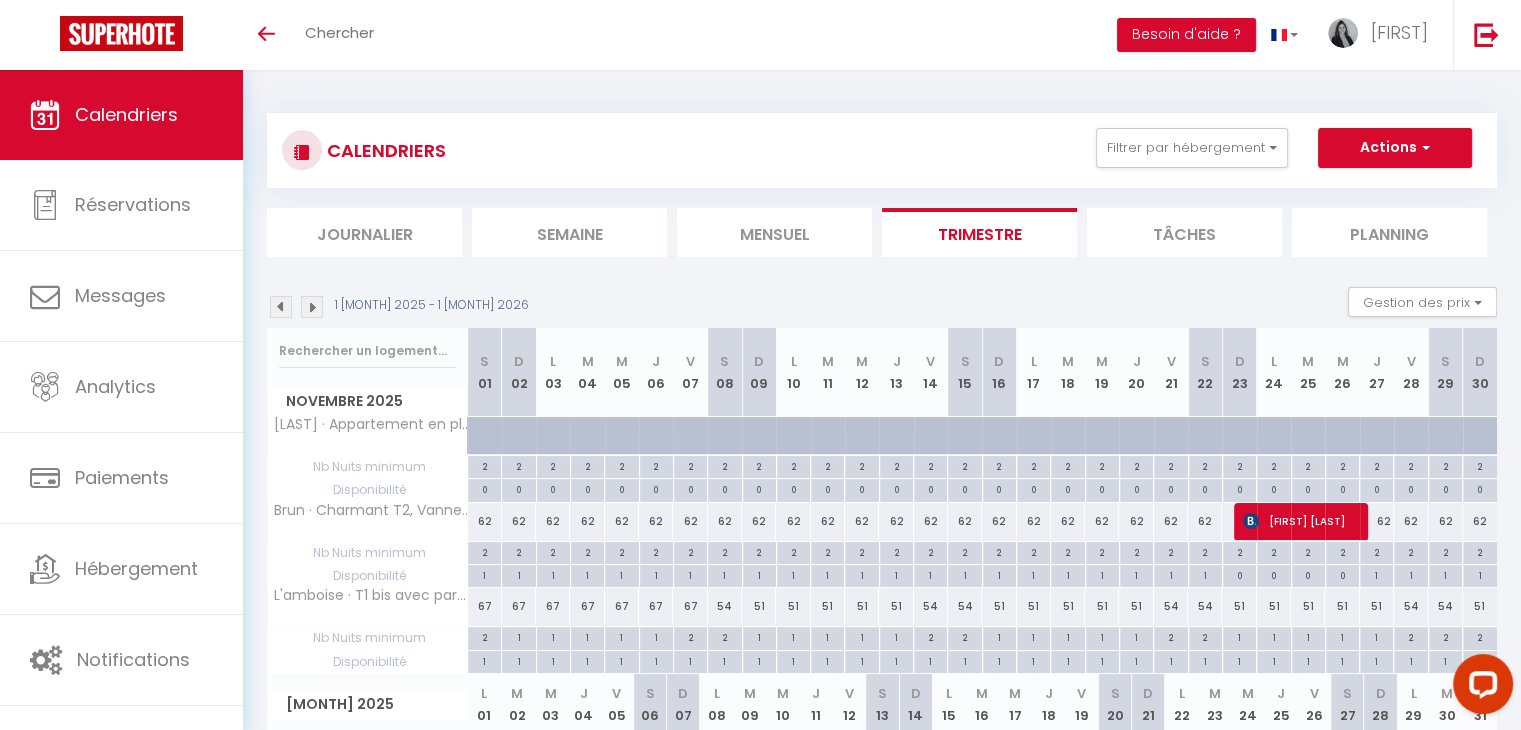 click on "CALENDRIERS
Filtrer par hébergement
maud      VANNES- CONCIERGERIE ANNUELLE       MAUD · Appartement en plein cœur de Vannes    Effacer   Sauvegarder
Actions
Nouvelle réservation   Exporter les réservations   Importer les réservations" at bounding box center [882, 150] 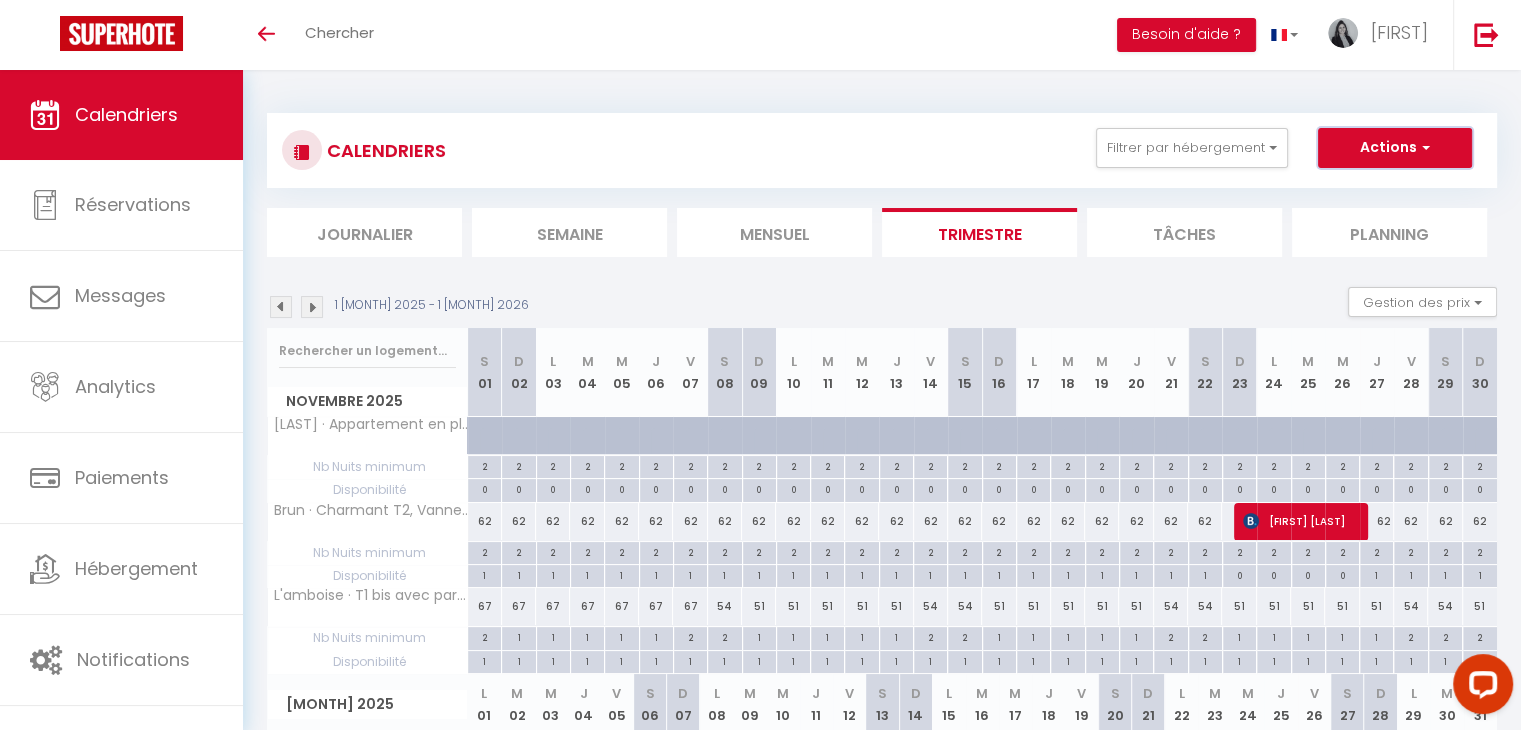 click on "Actions" at bounding box center [1395, 148] 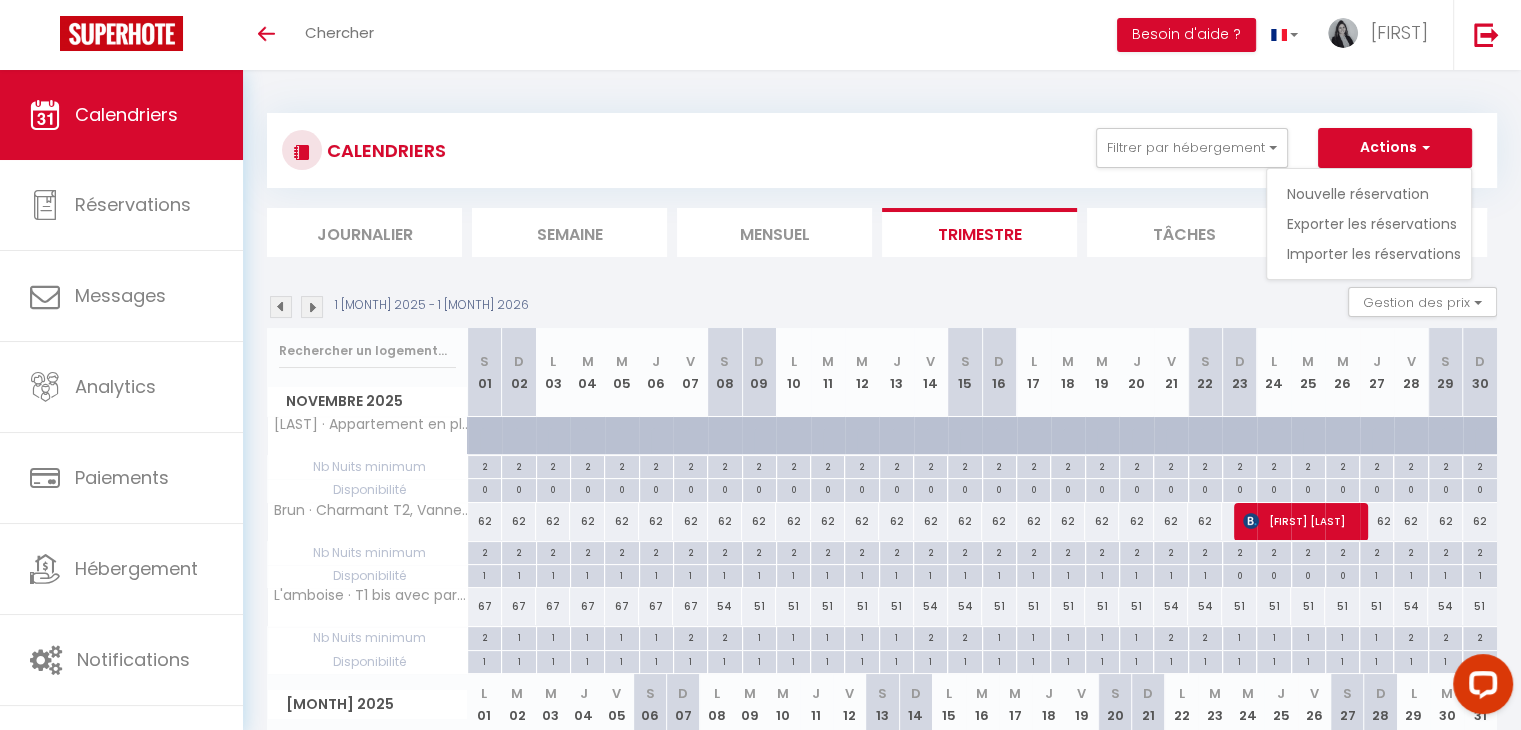 click on "1 [MONTH] 2025 - 1 [MONTH] 2026
Gestion des prix
Nb Nuits minimum   Règles   Disponibilité" at bounding box center (882, 307) 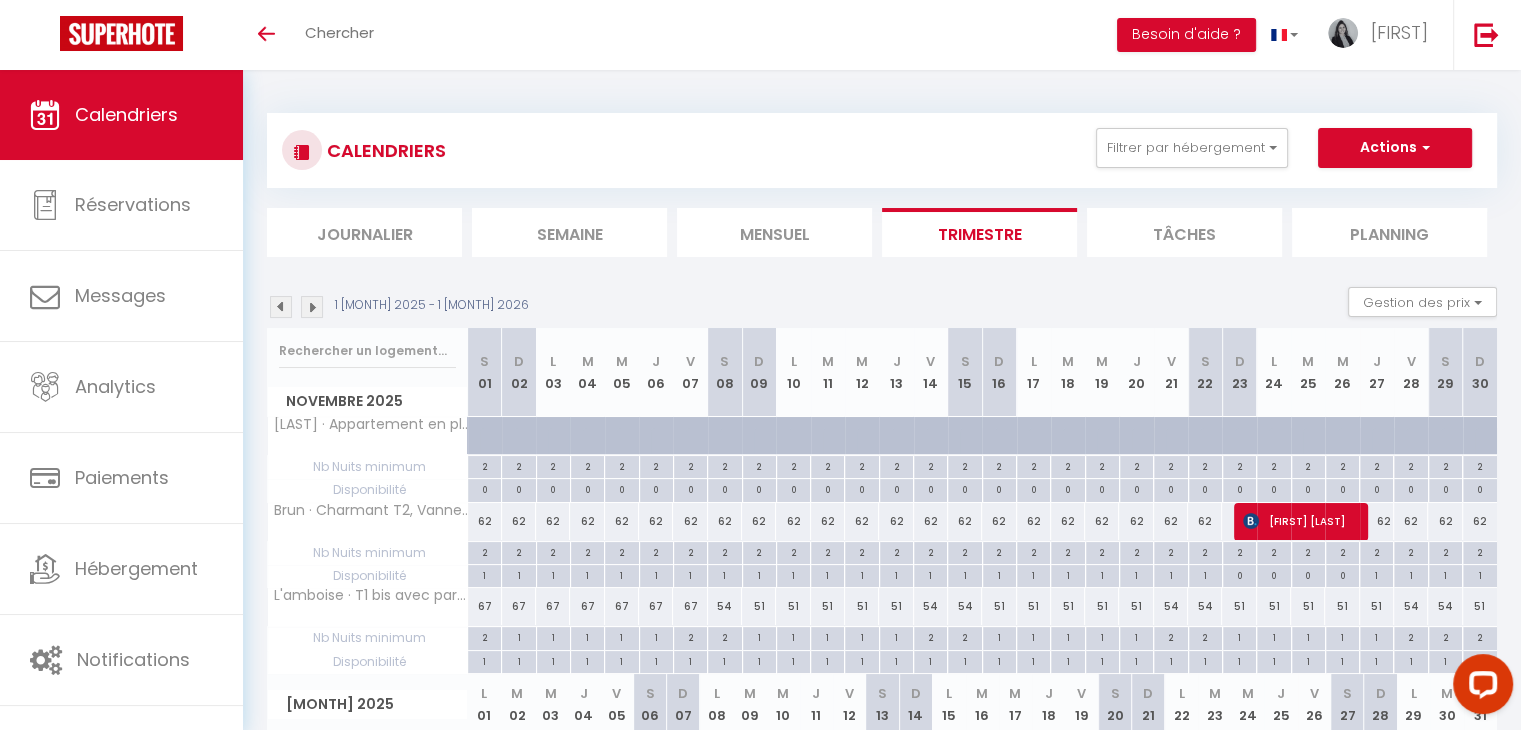 click on "Journalier" at bounding box center [364, 232] 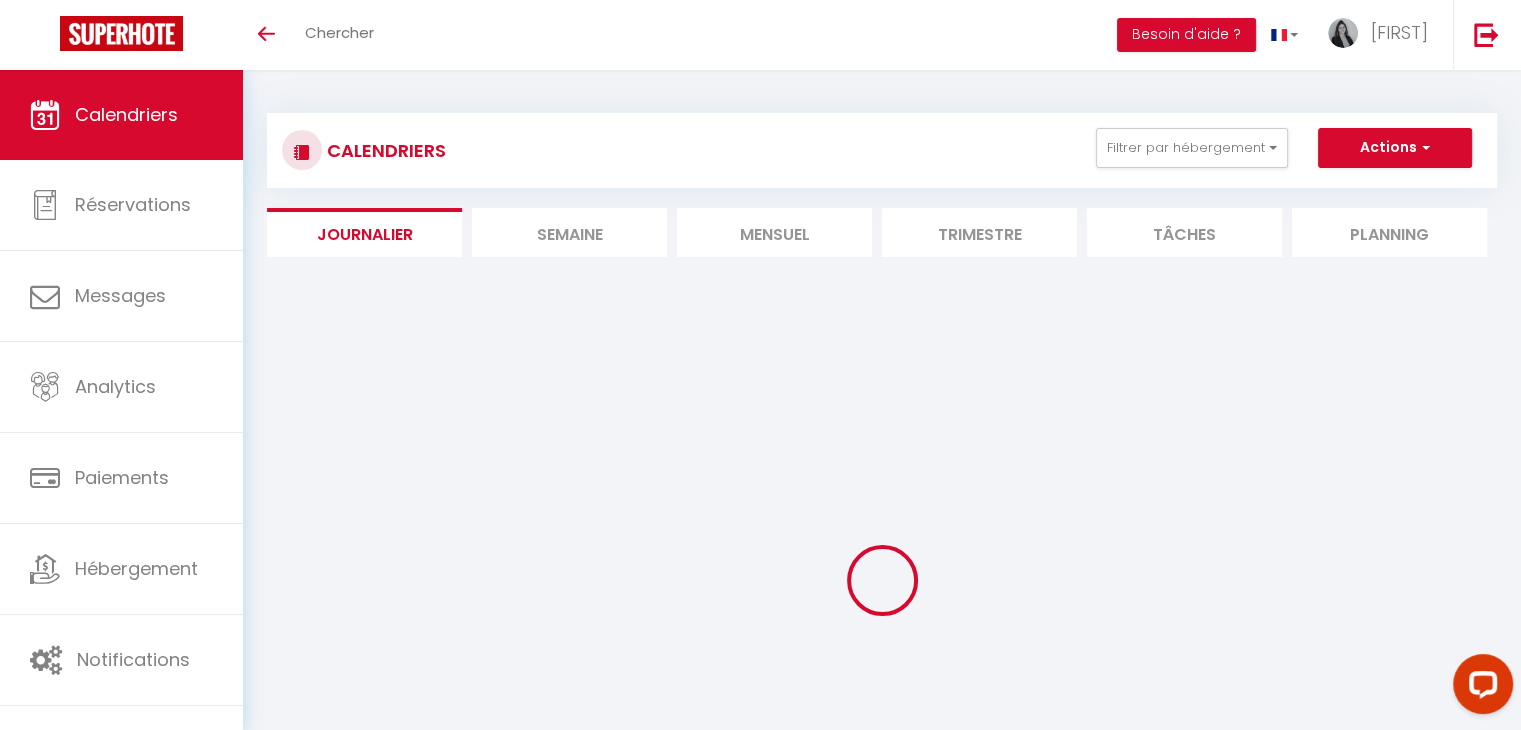 click on "Semaine" at bounding box center [569, 232] 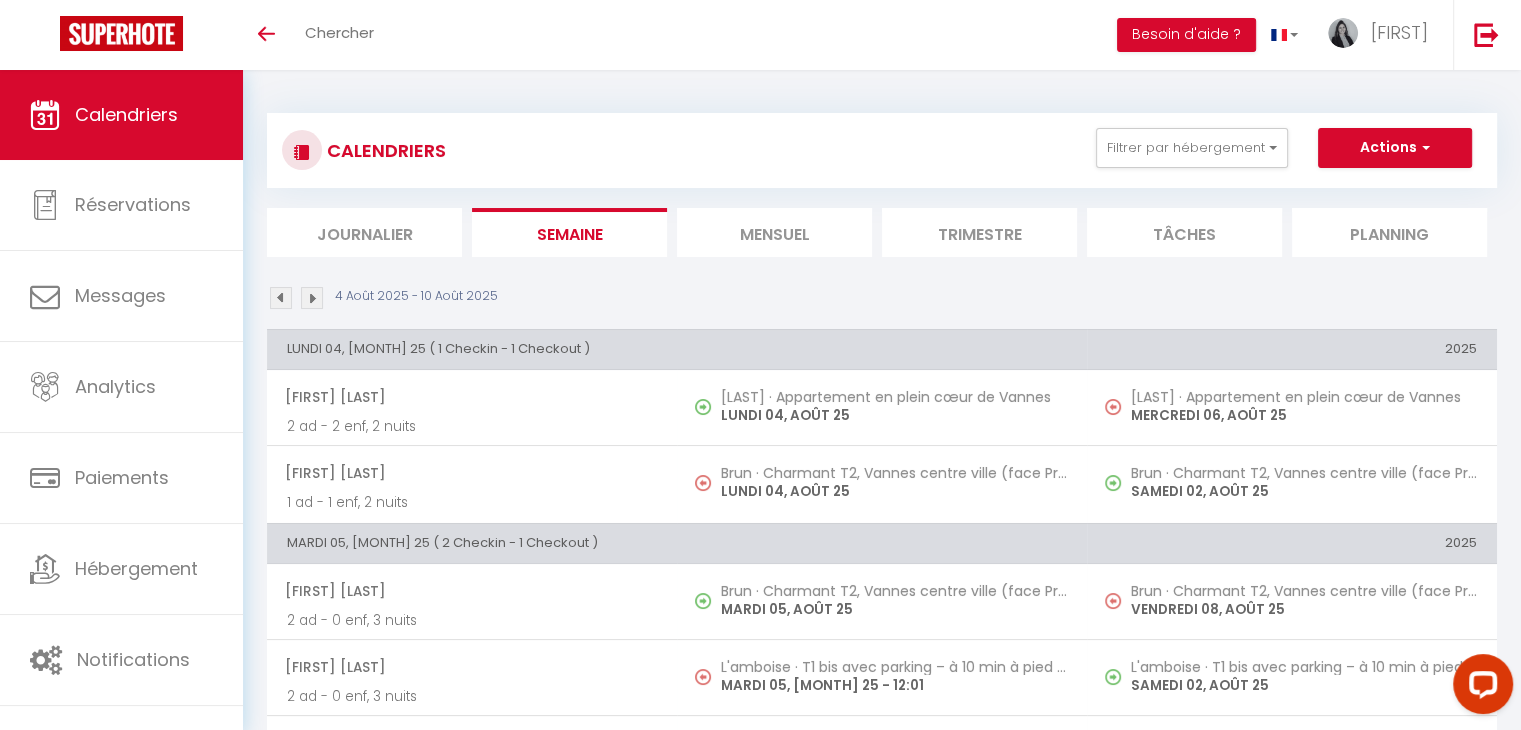 click on "Mensuel" at bounding box center [774, 232] 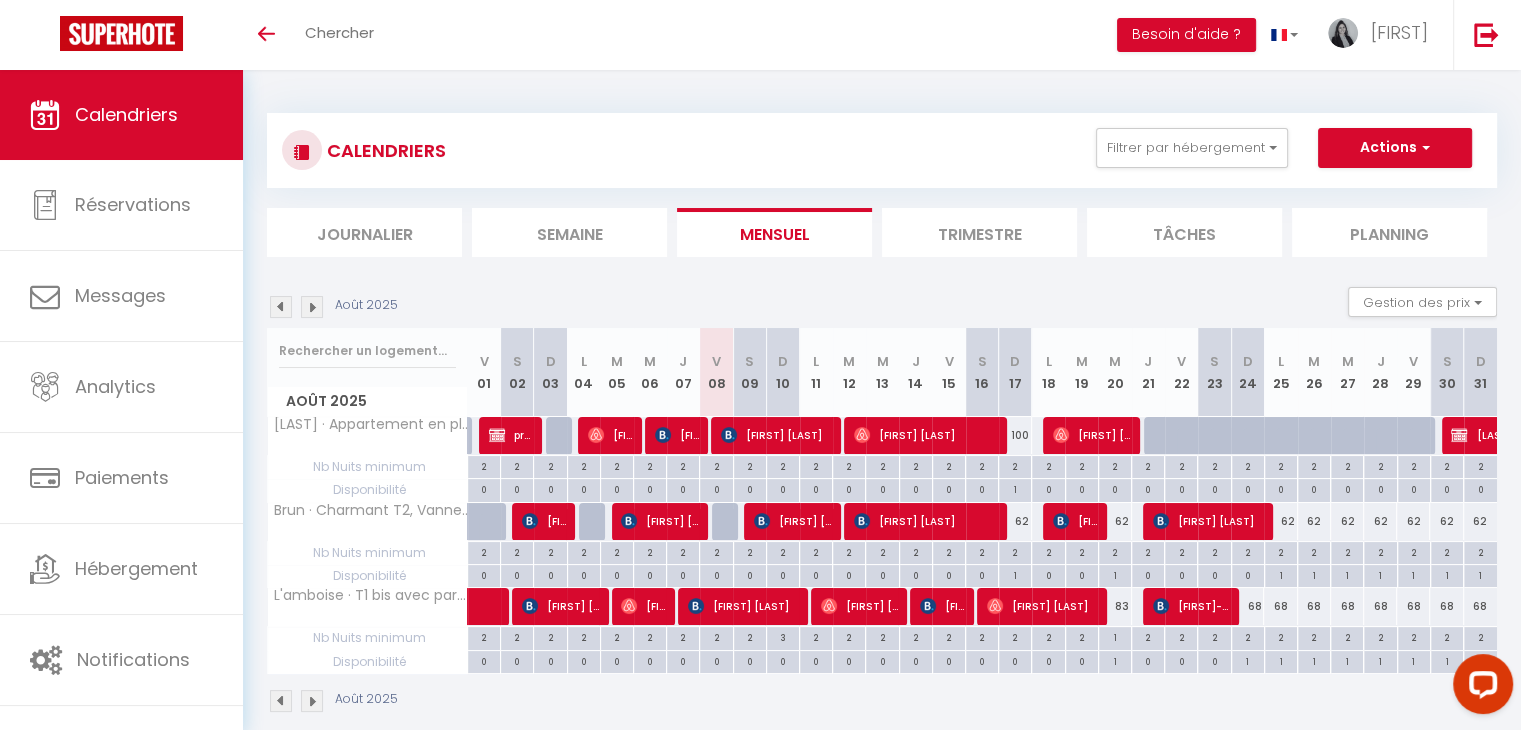 click at bounding box center (281, 307) 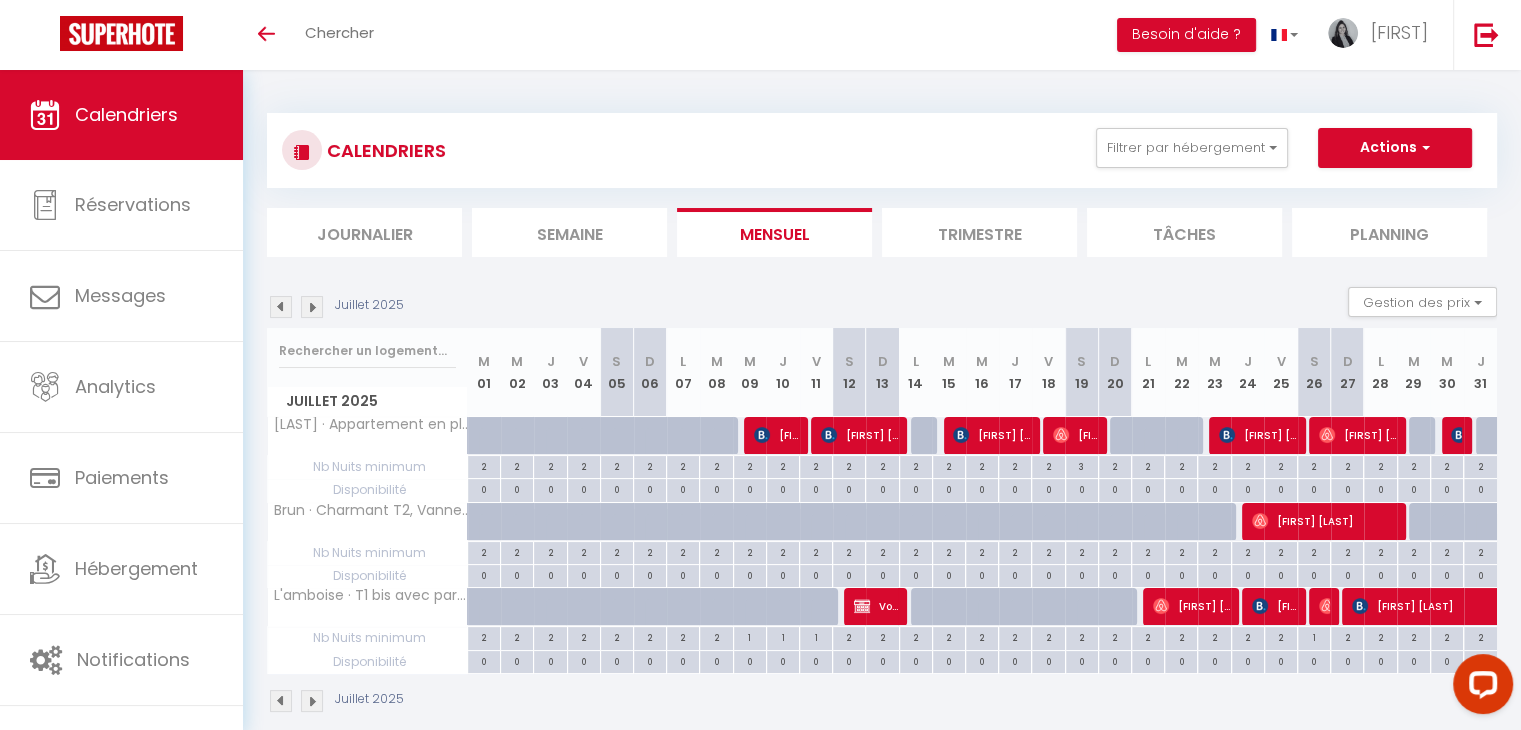 click on "Journalier" at bounding box center (364, 232) 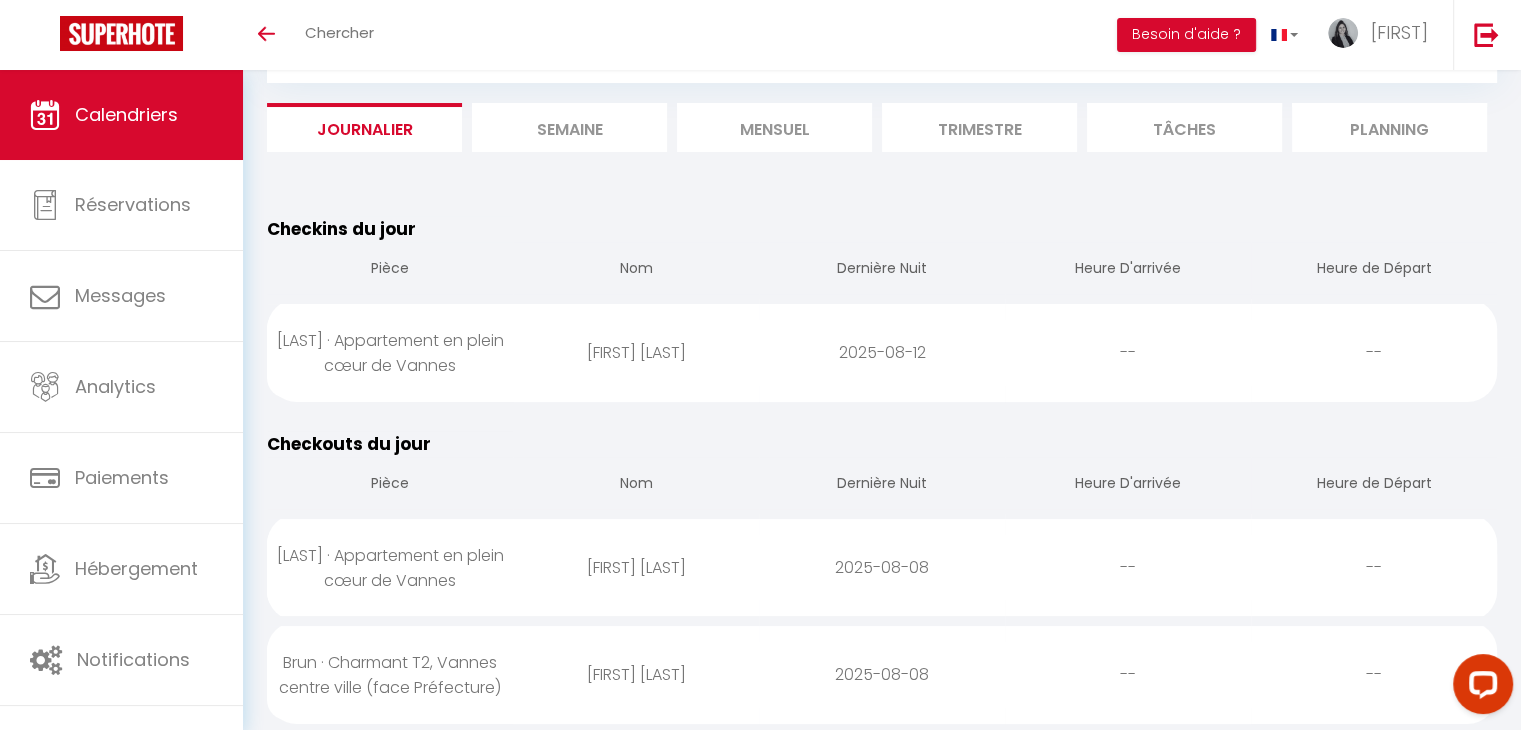 scroll, scrollTop: 0, scrollLeft: 0, axis: both 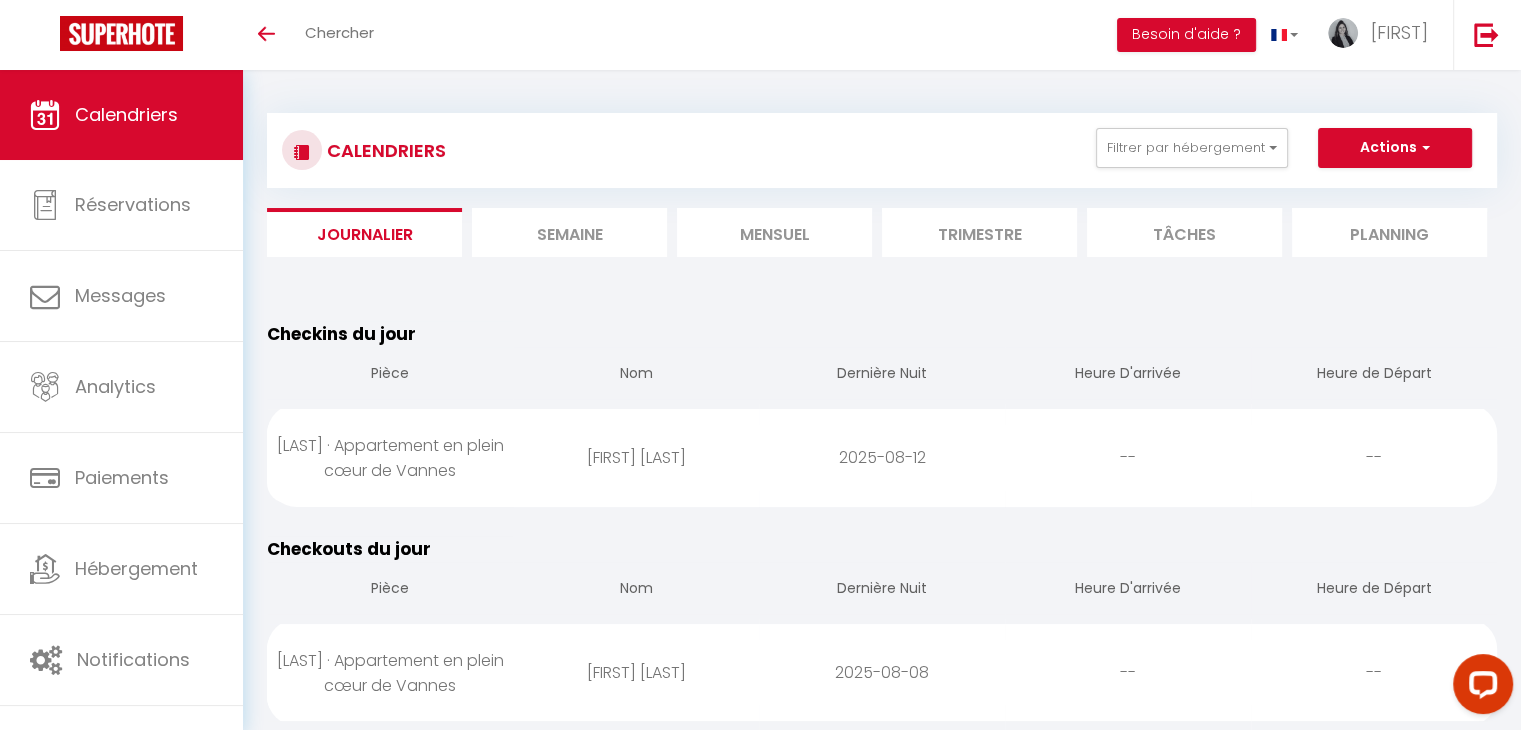 click on "Semaine" at bounding box center (569, 232) 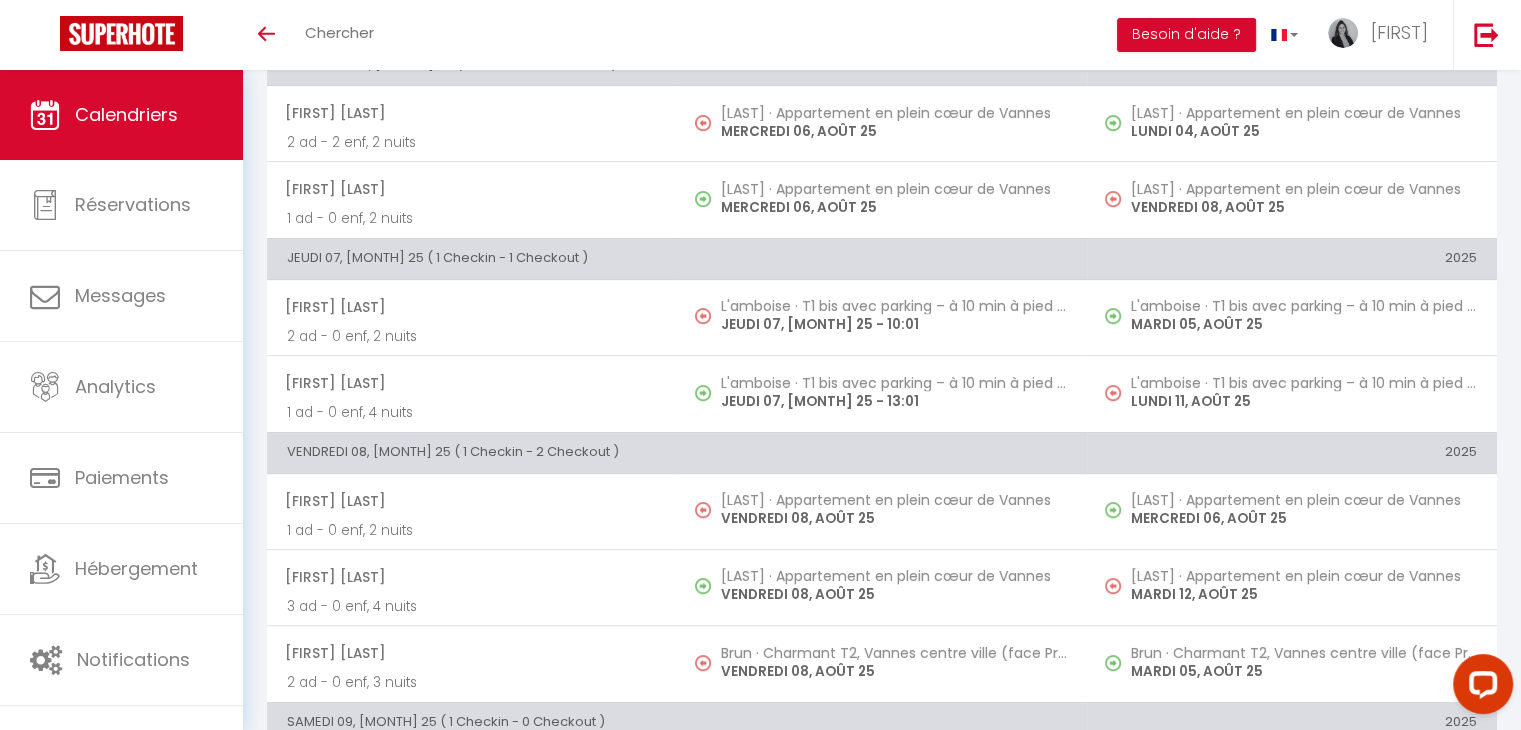 scroll, scrollTop: 897, scrollLeft: 0, axis: vertical 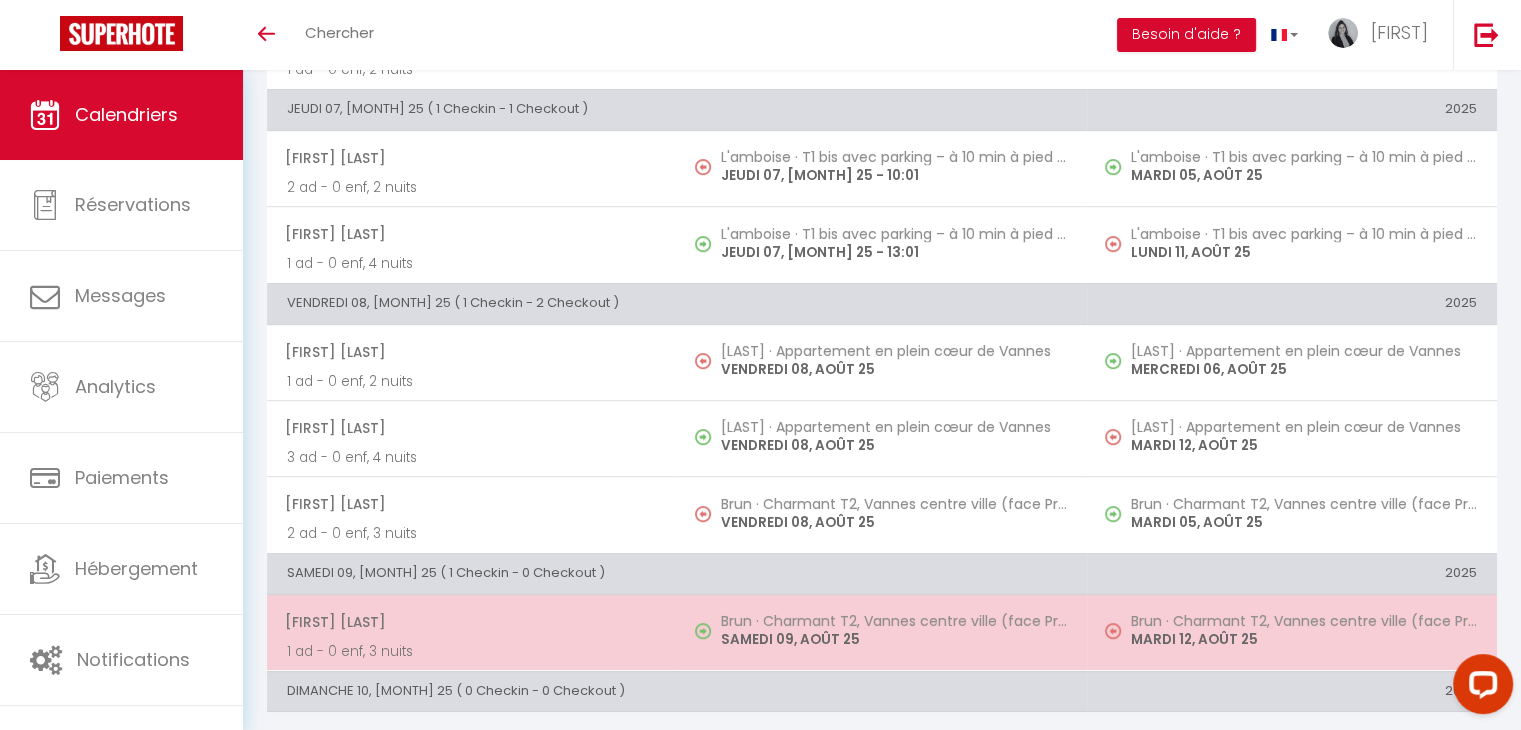 click on "[FIRST] [LAST]" at bounding box center (471, 622) 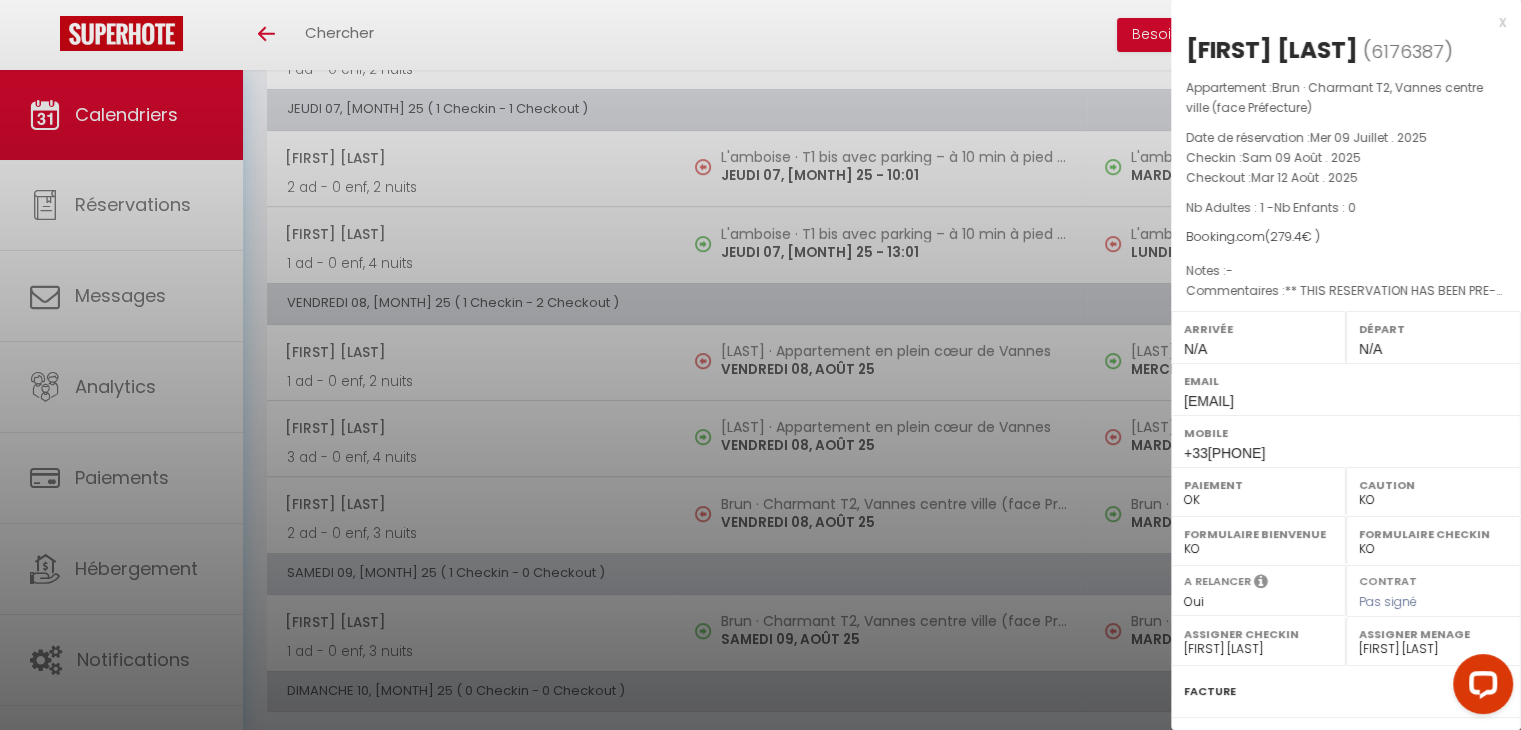 click on "x" at bounding box center (1338, 22) 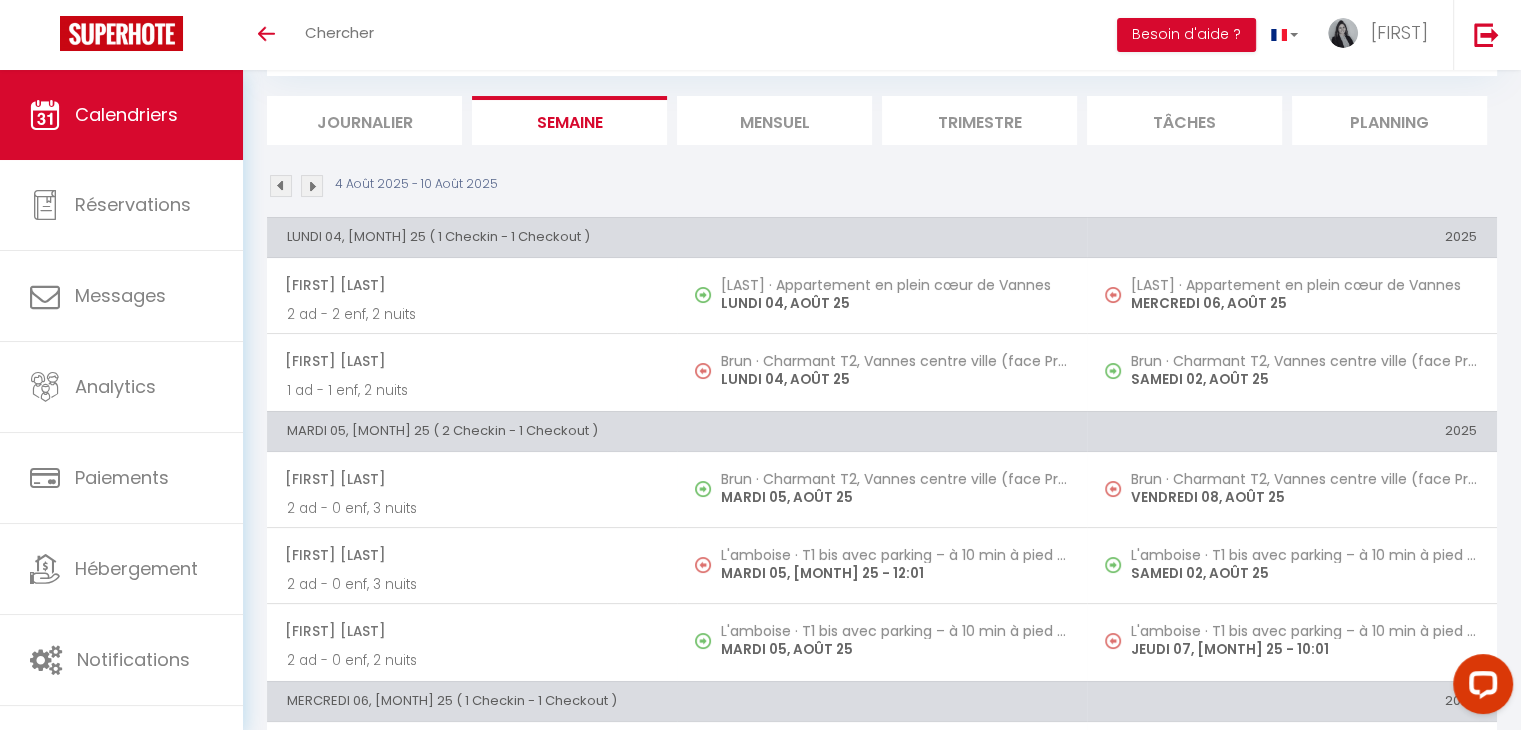 scroll, scrollTop: 0, scrollLeft: 0, axis: both 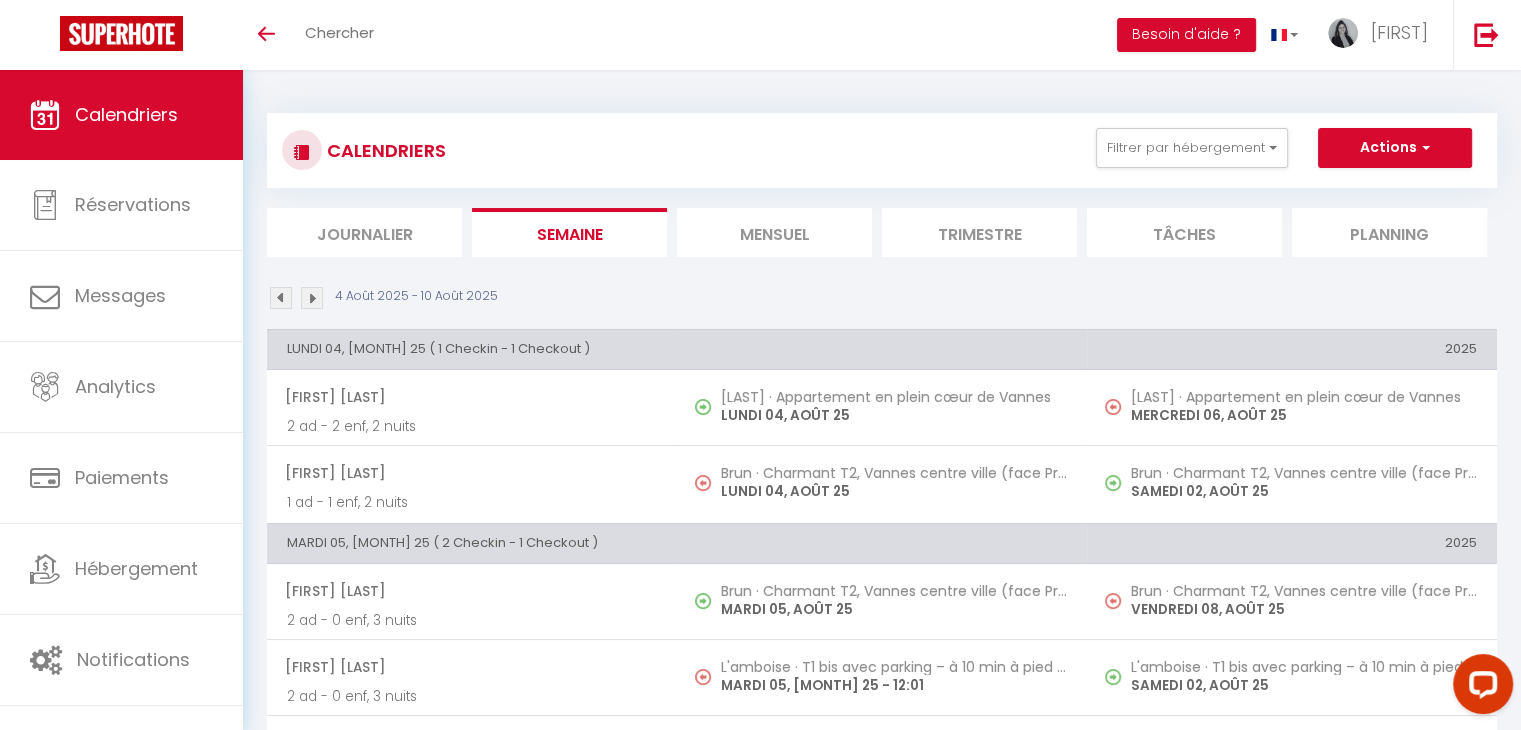 click on "CALENDRIERS
Filtrer par hébergement
maud      VANNES- CONCIERGERIE ANNUELLE       MAUD · Appartement en plein cœur de Vannes    Effacer   Sauvegarder
Actions
Nouvelle réservation   Exporter les réservations   Importer les réservations" at bounding box center (882, 150) 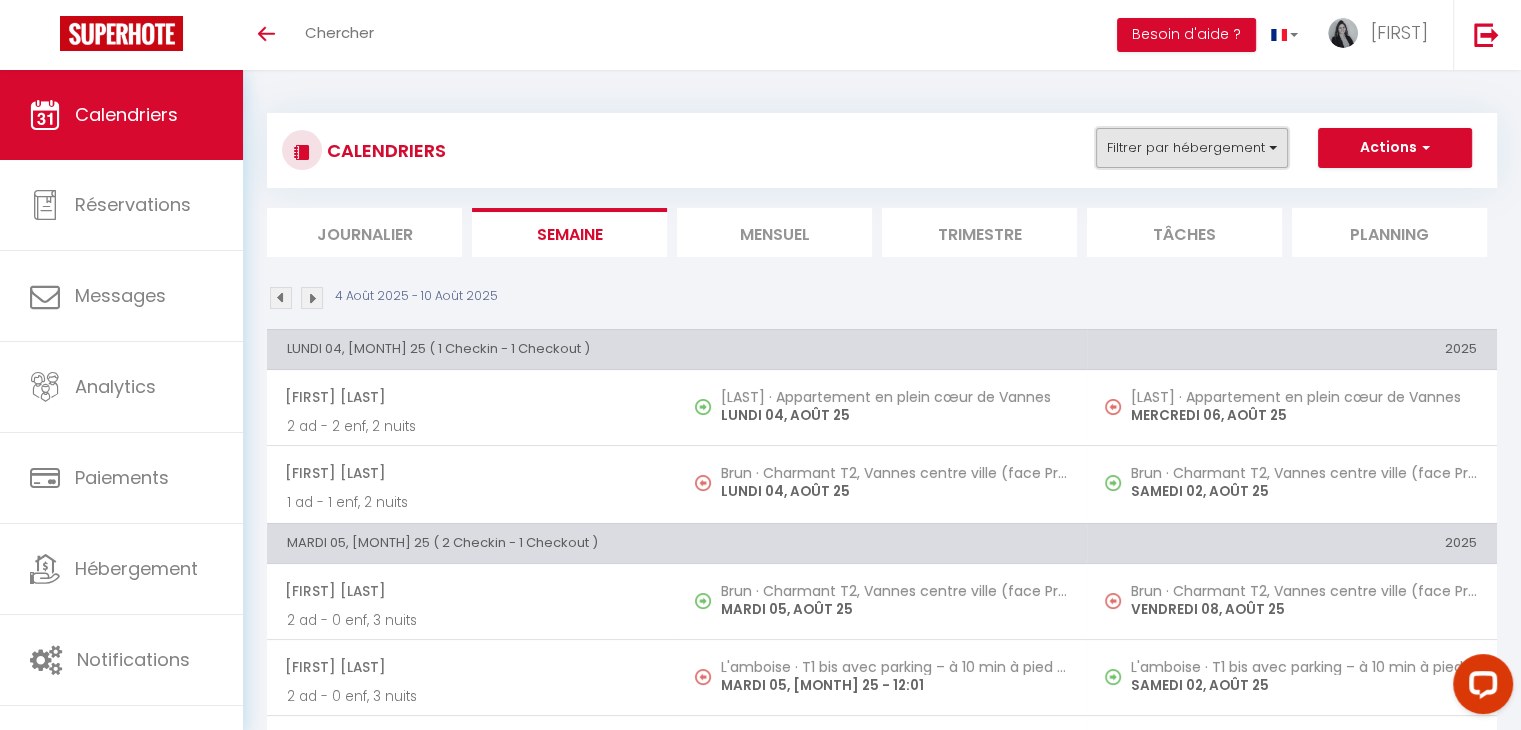 click on "Filtrer par hébergement" at bounding box center (1192, 148) 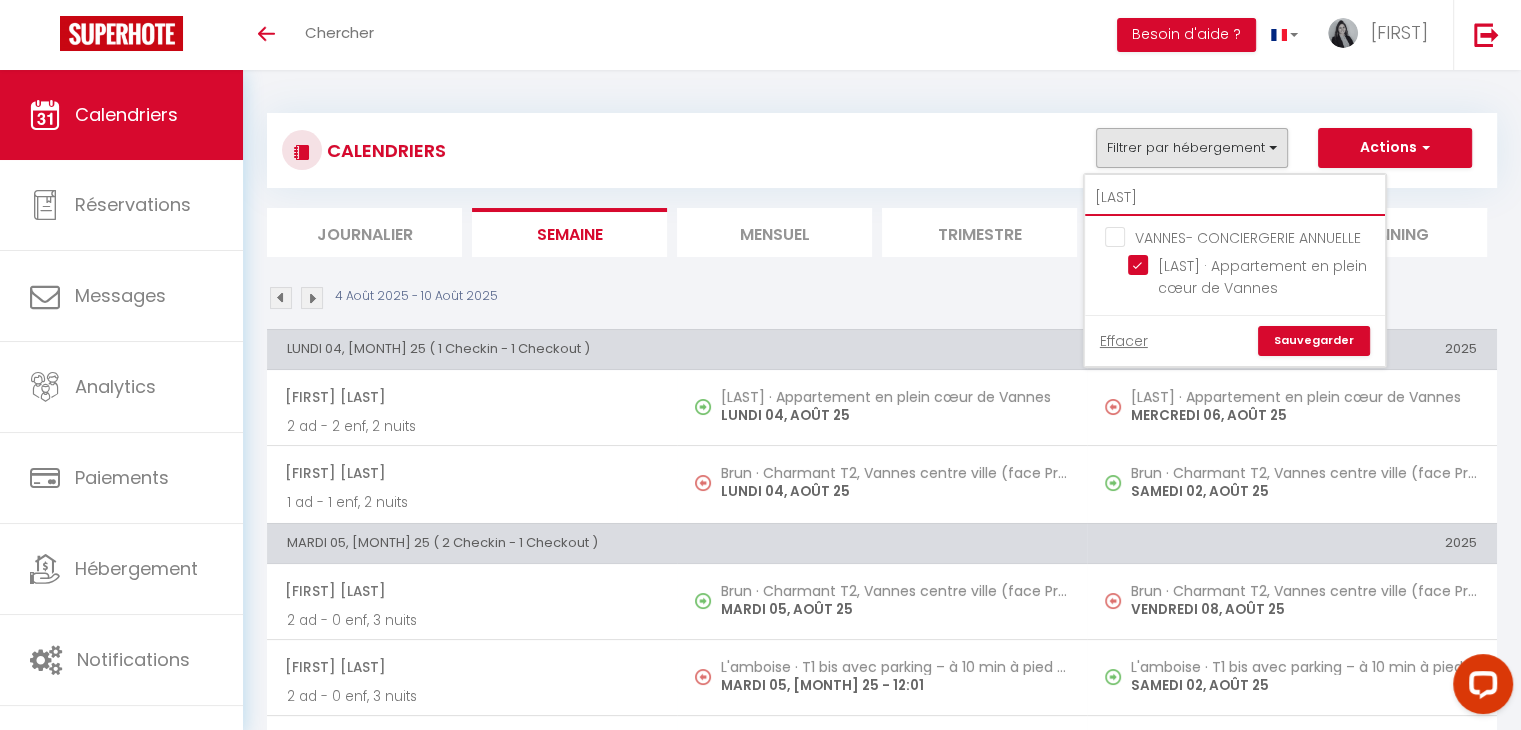 click on "[LAST]" at bounding box center (1235, 198) 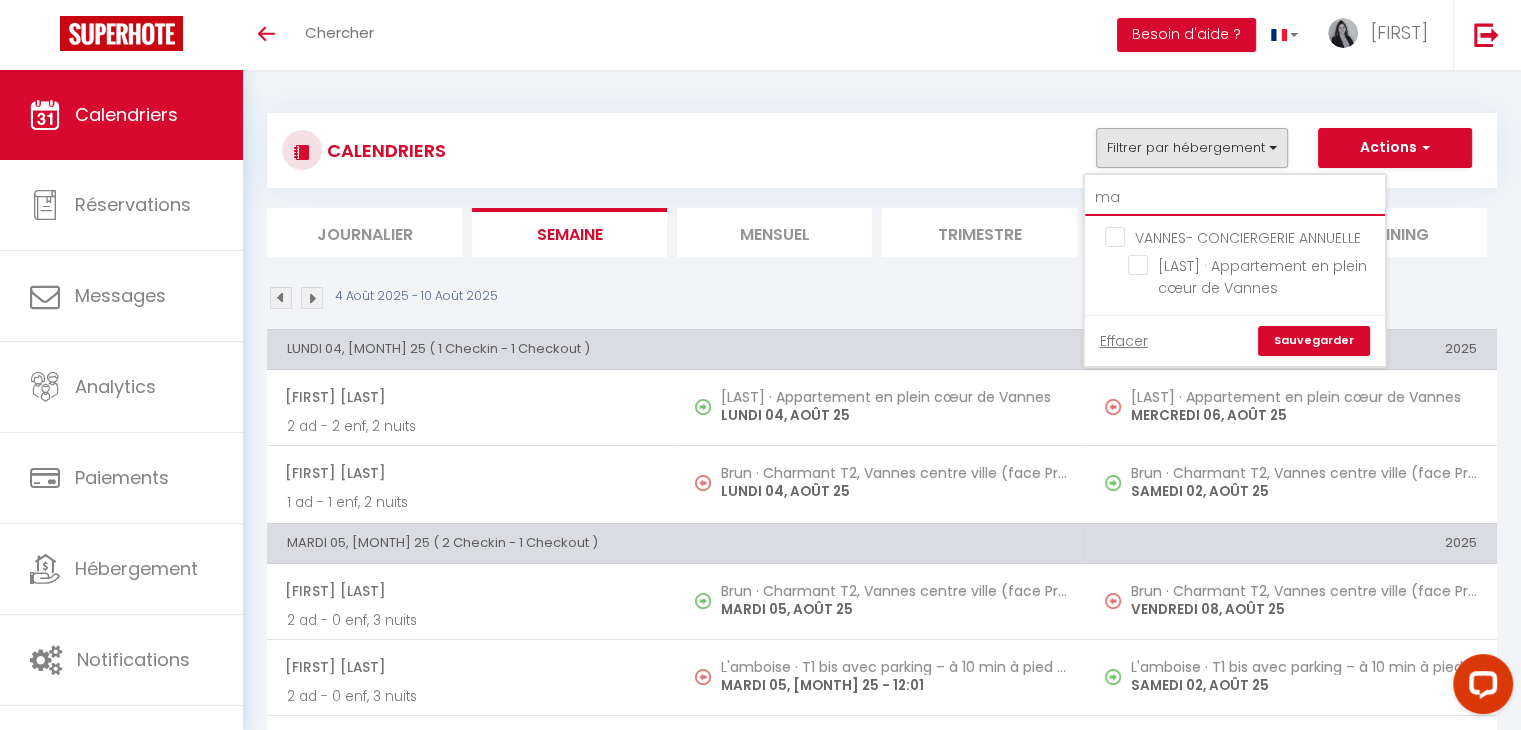 checkbox on "false" 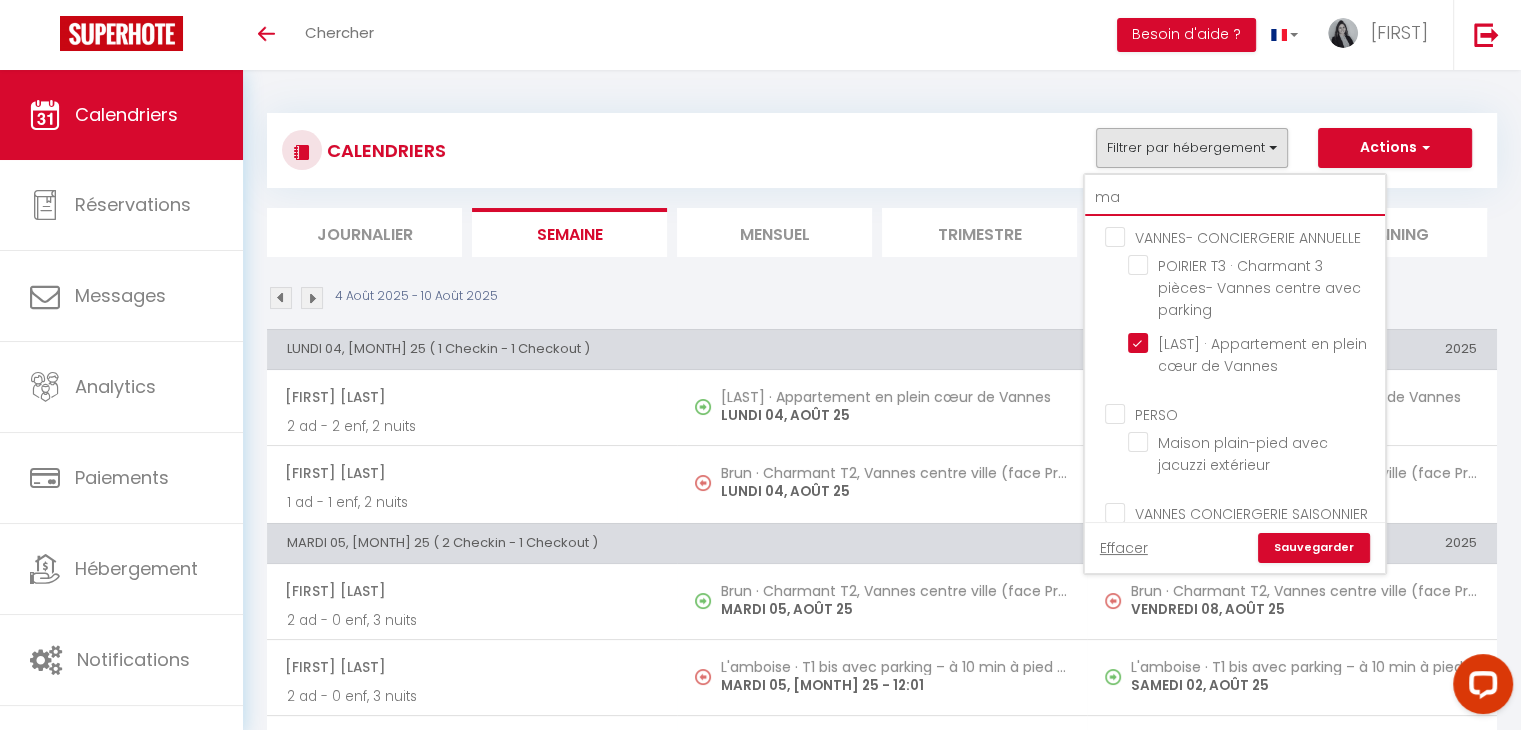 type on "m" 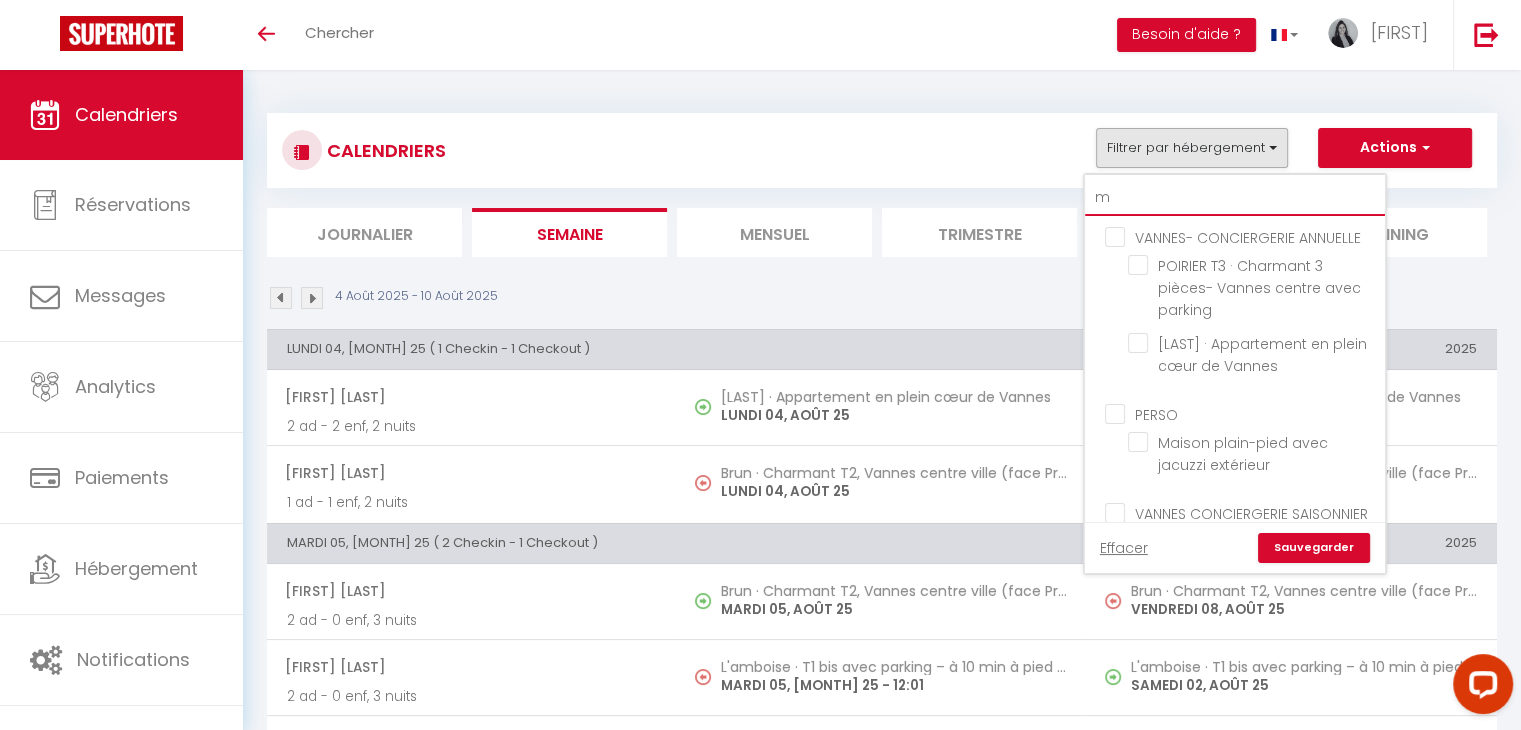 checkbox on "false" 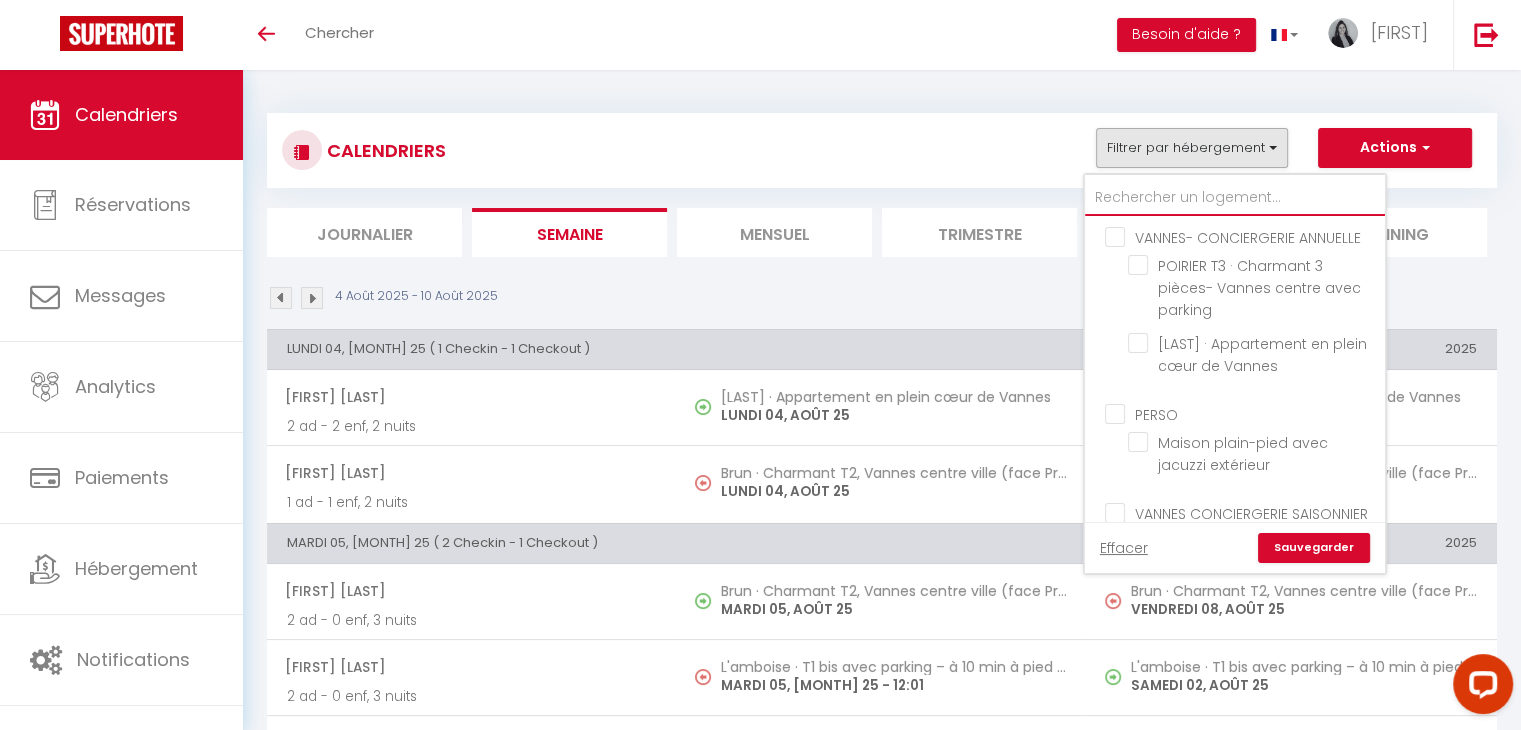 checkbox on "false" 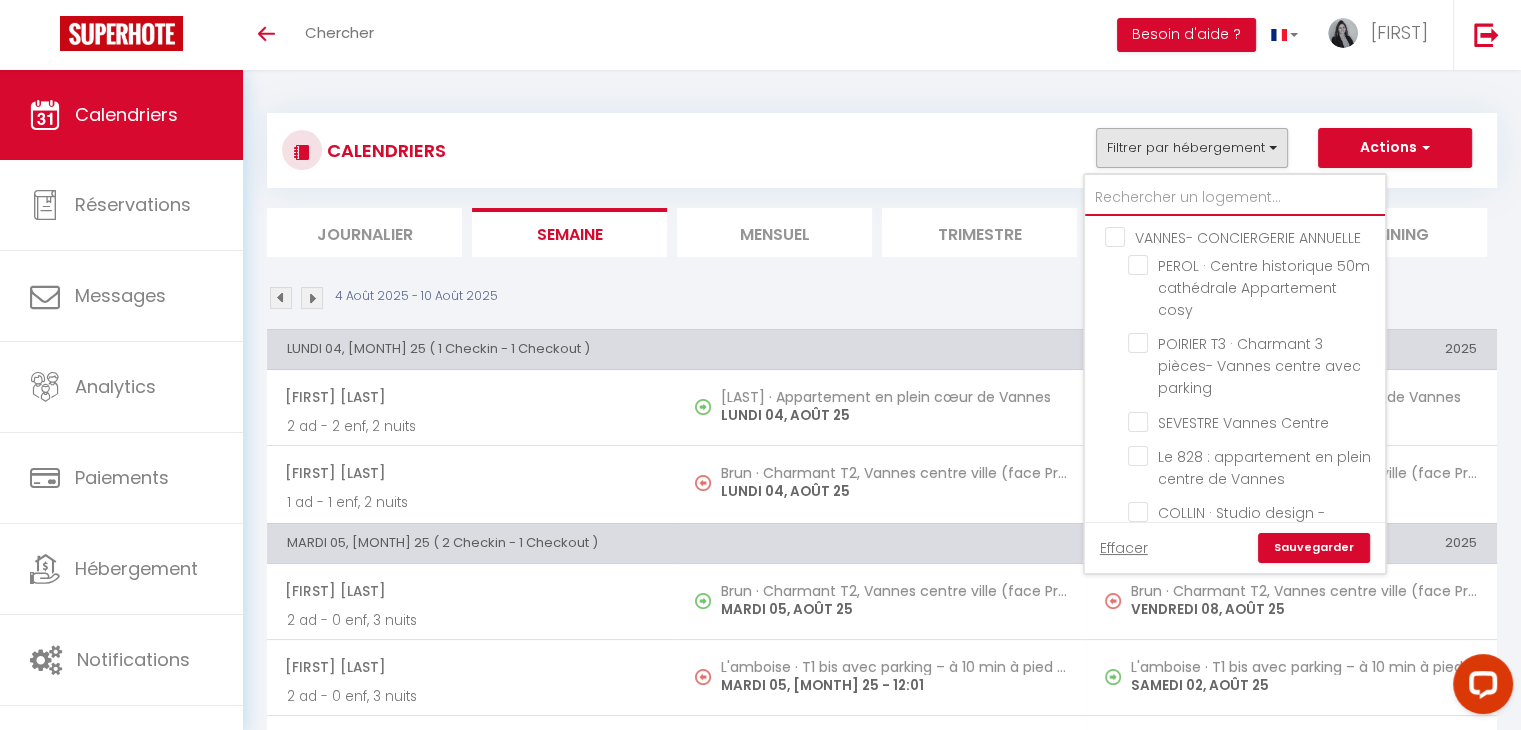 type 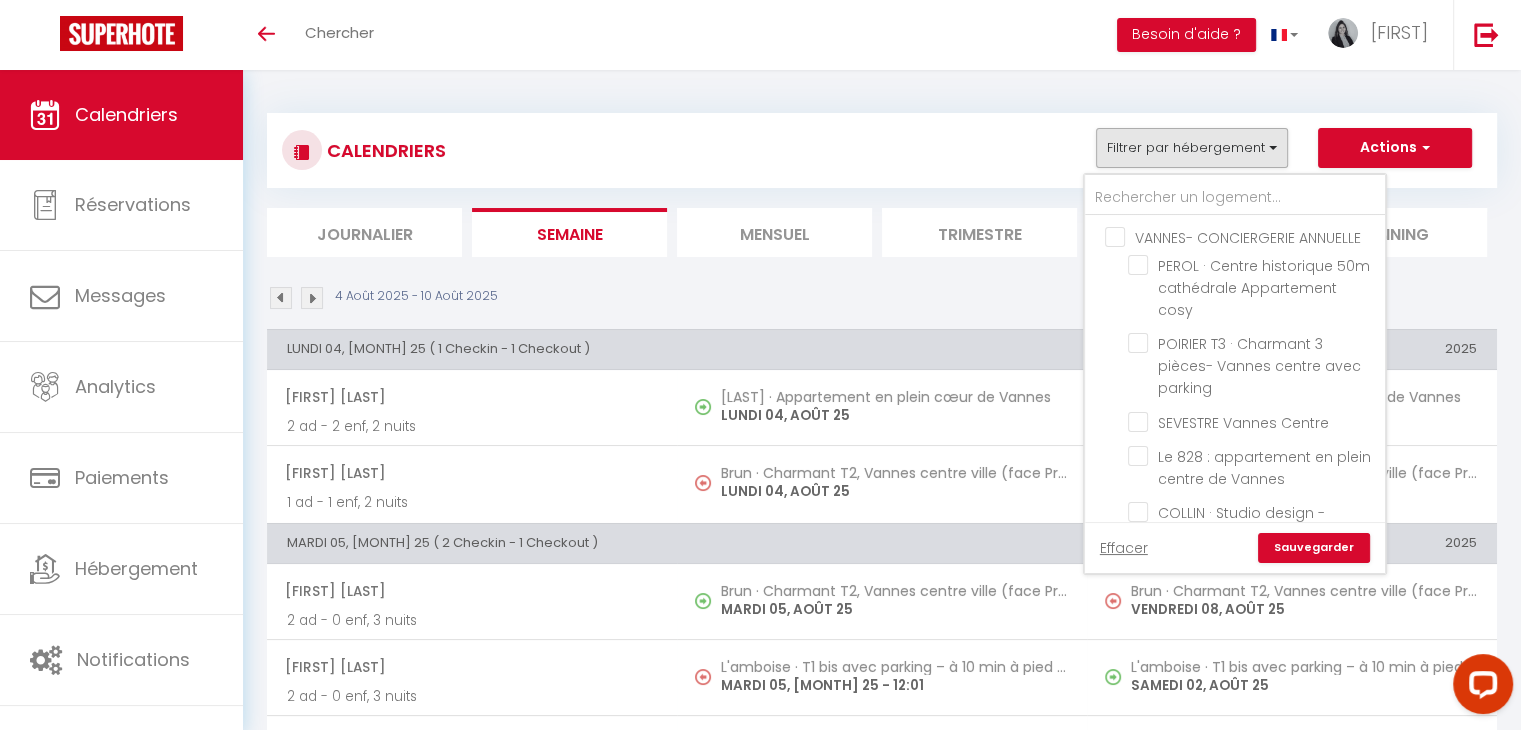 click on "VANNES- CONCIERGERIE ANNUELLE" at bounding box center [1255, 236] 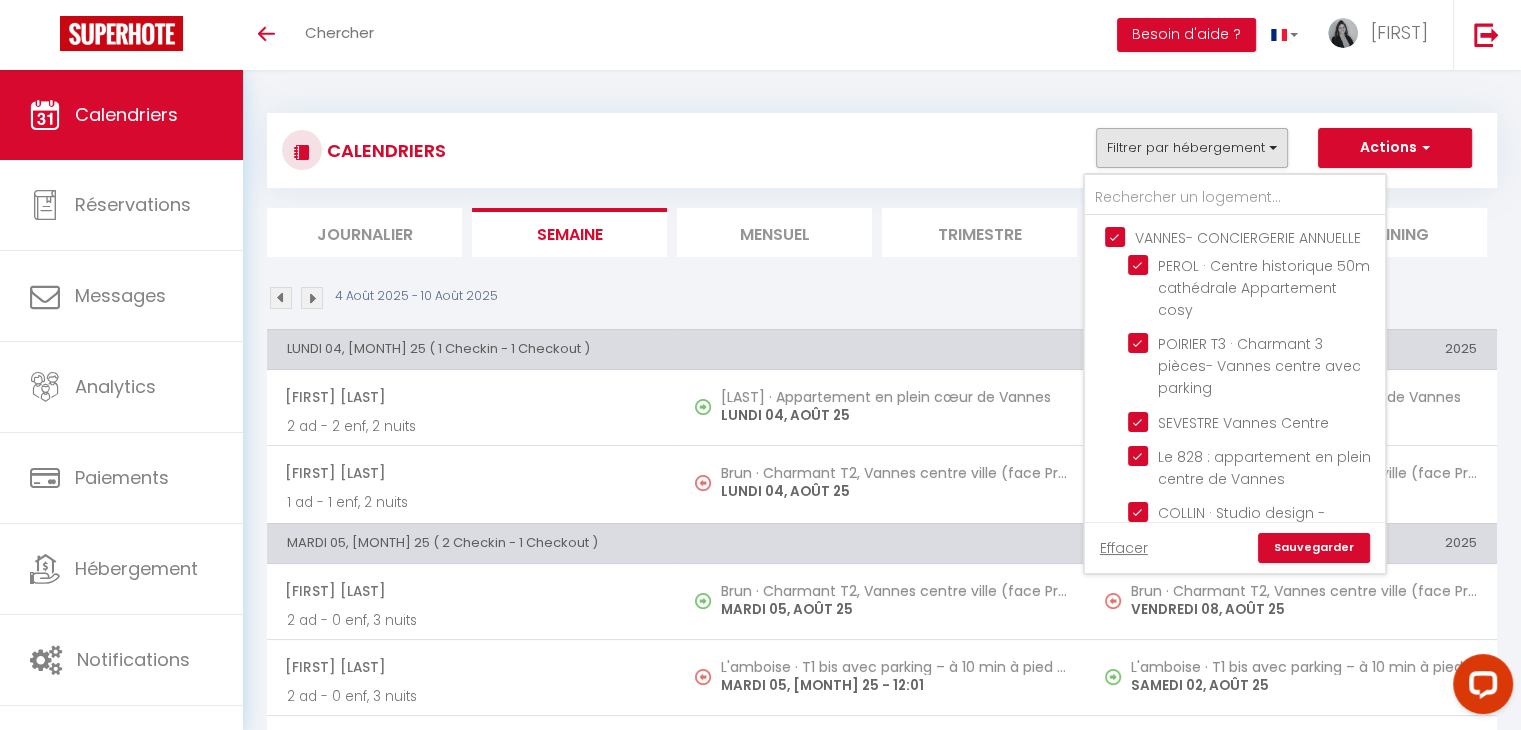 checkbox on "true" 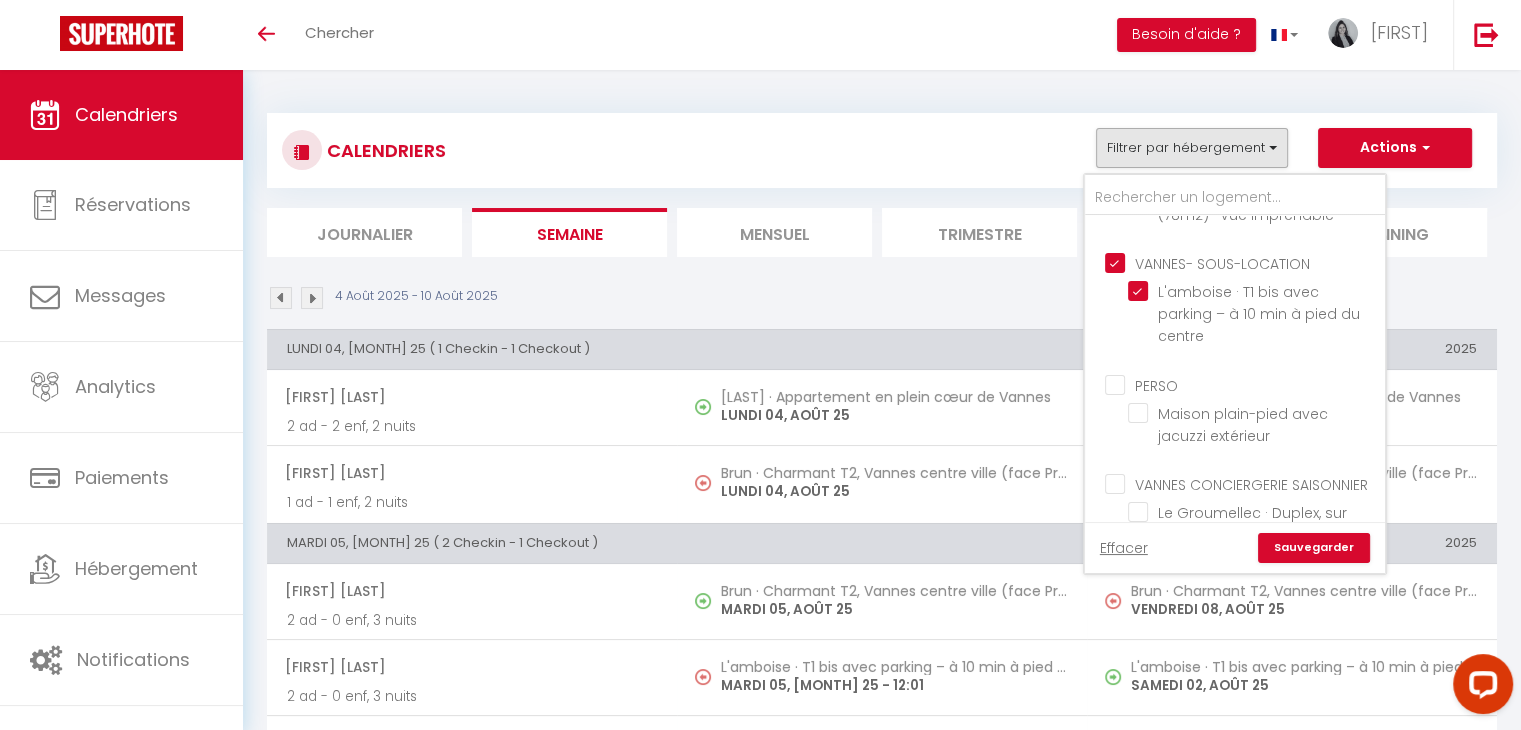 scroll, scrollTop: 900, scrollLeft: 0, axis: vertical 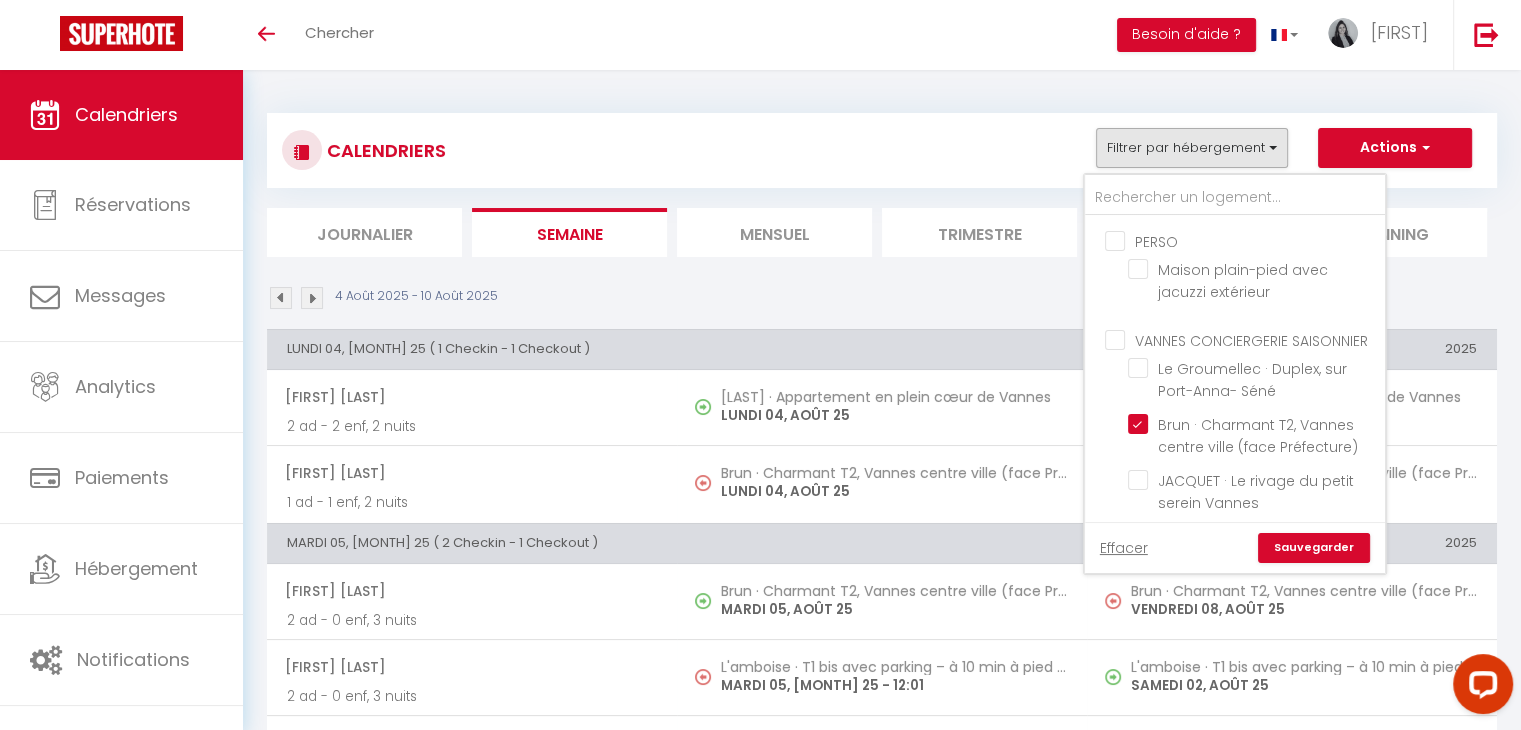 click on "PERSO       Maison plain-pied avec jacuzzi extérieur" at bounding box center [1235, 268] 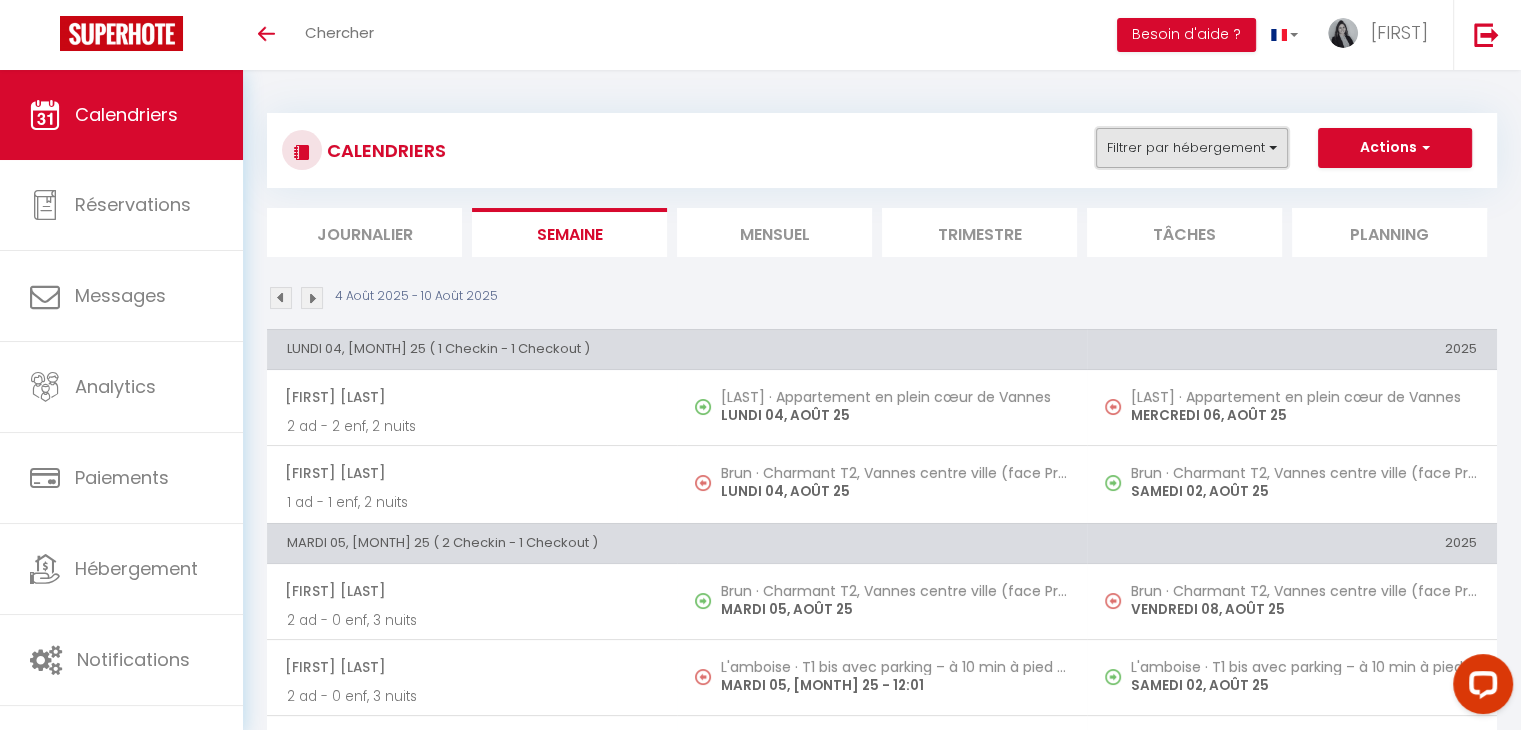 click on "Filtrer par hébergement" at bounding box center (1192, 148) 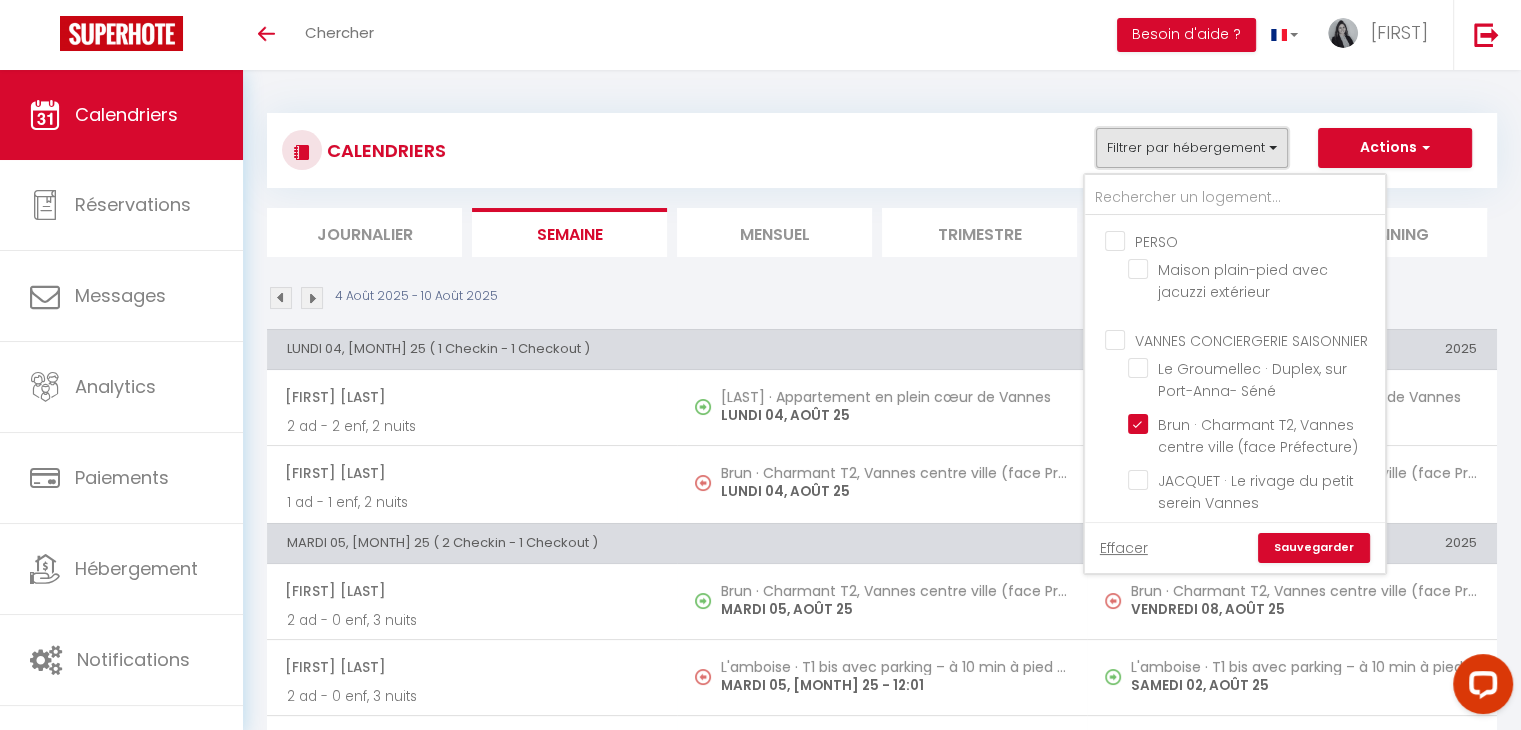 scroll, scrollTop: 966, scrollLeft: 0, axis: vertical 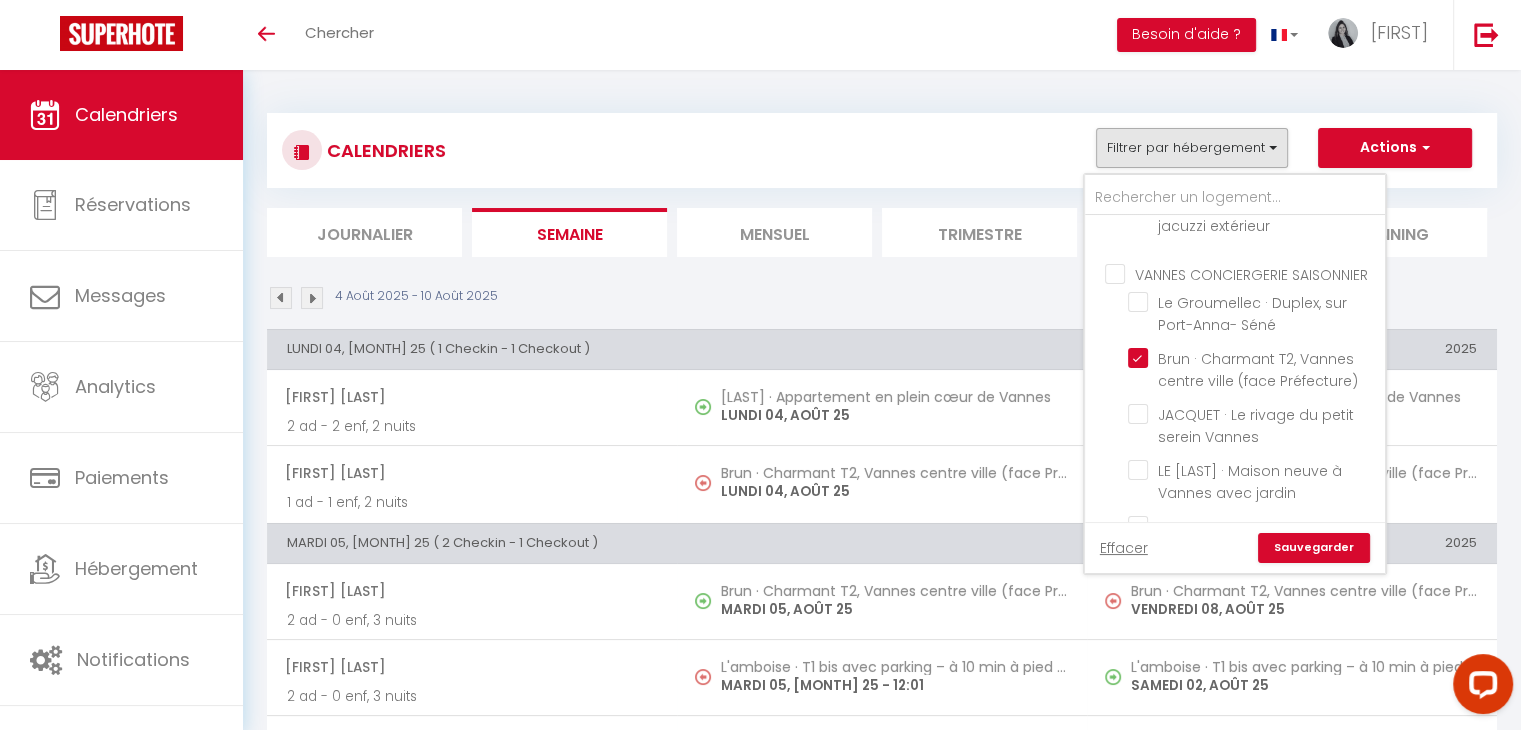 click on "VANNES CONCIERGERIE SAISONNIER" at bounding box center (1255, 273) 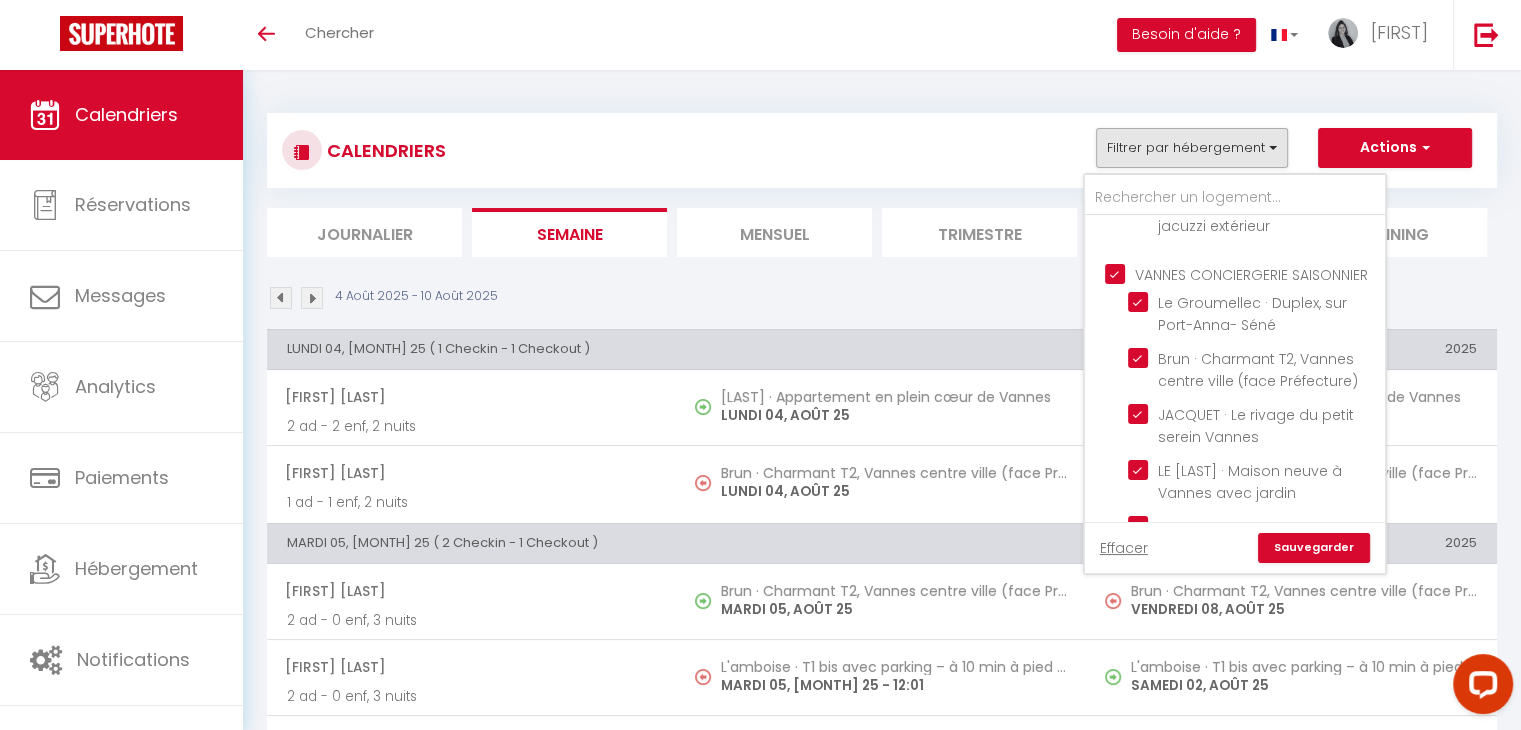checkbox on "false" 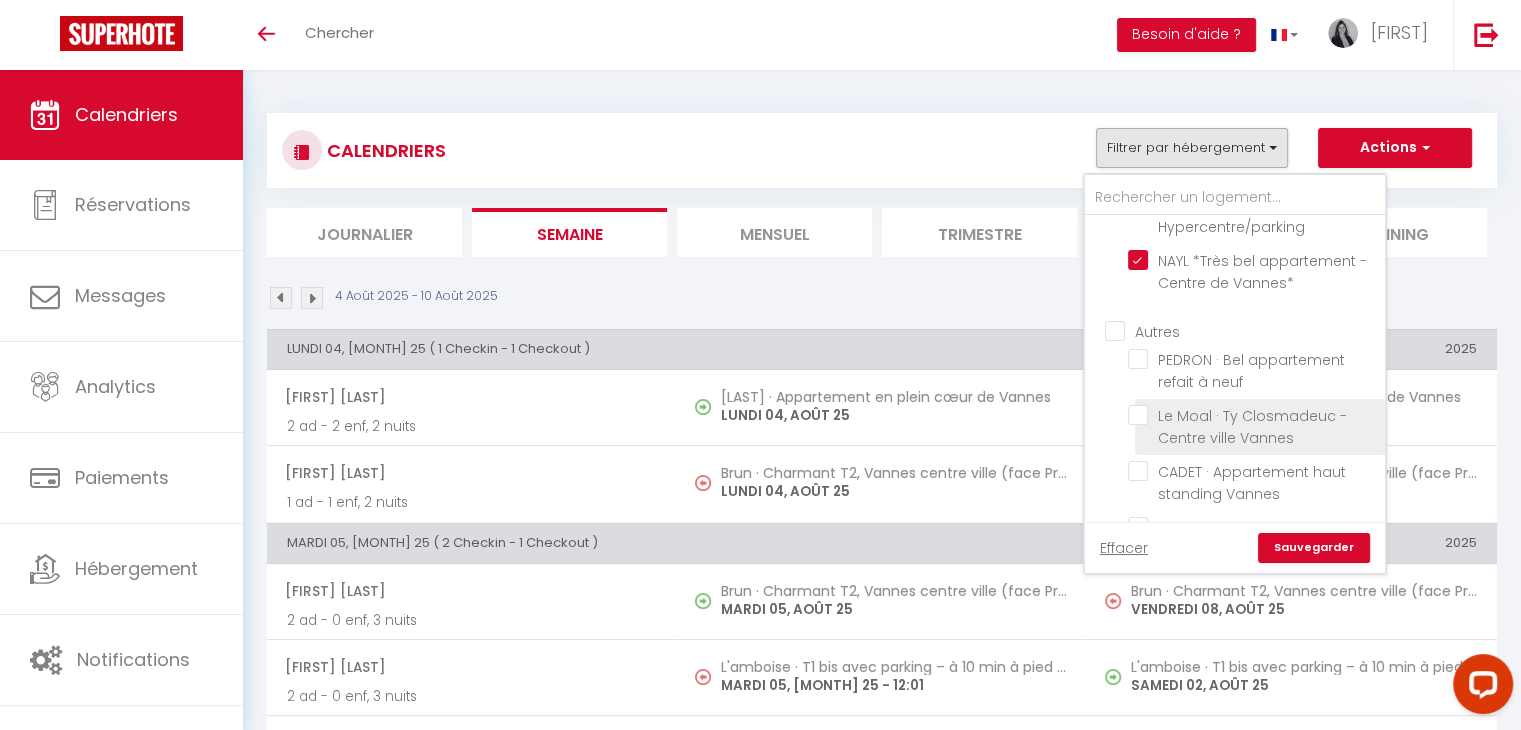 scroll, scrollTop: 1415, scrollLeft: 0, axis: vertical 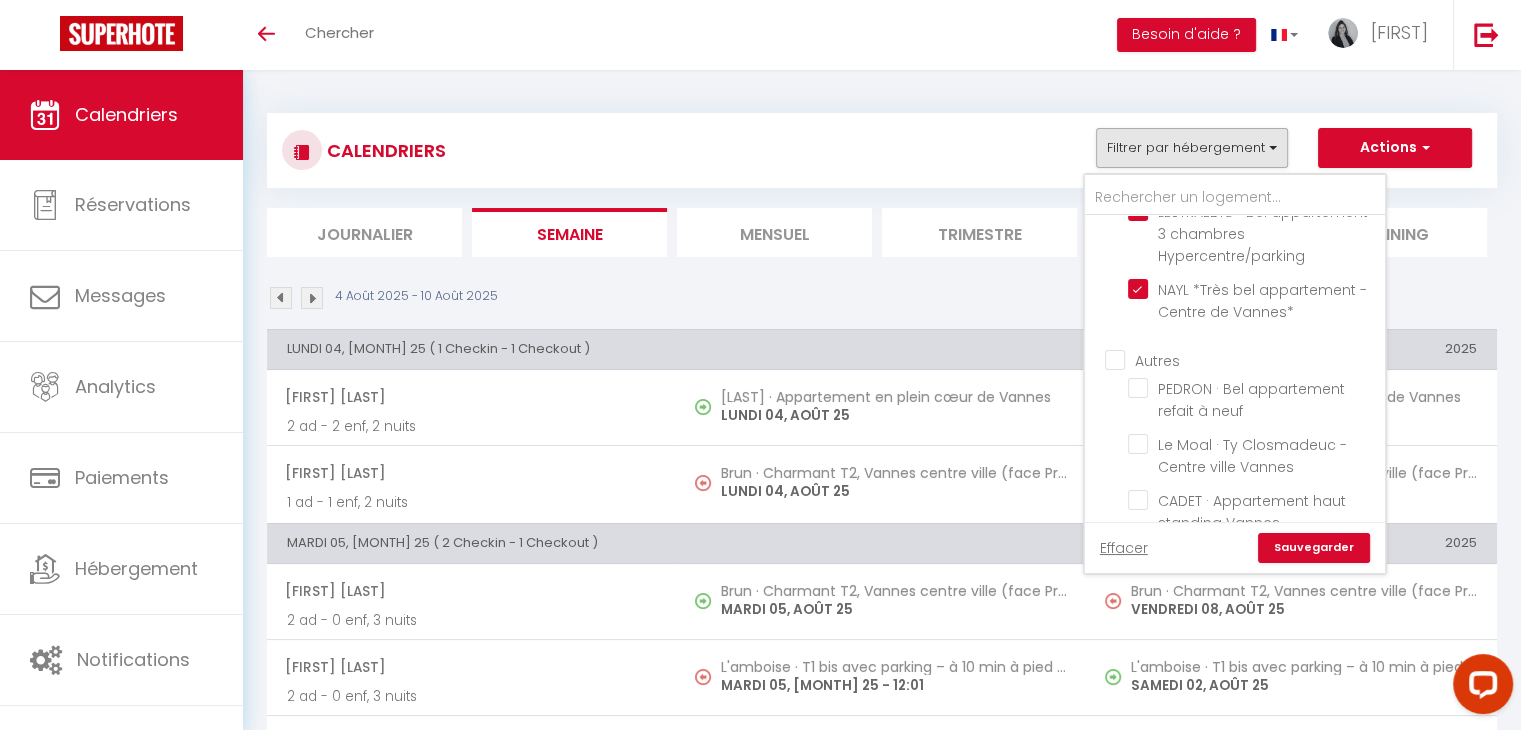 click on "Autres" at bounding box center [1255, 359] 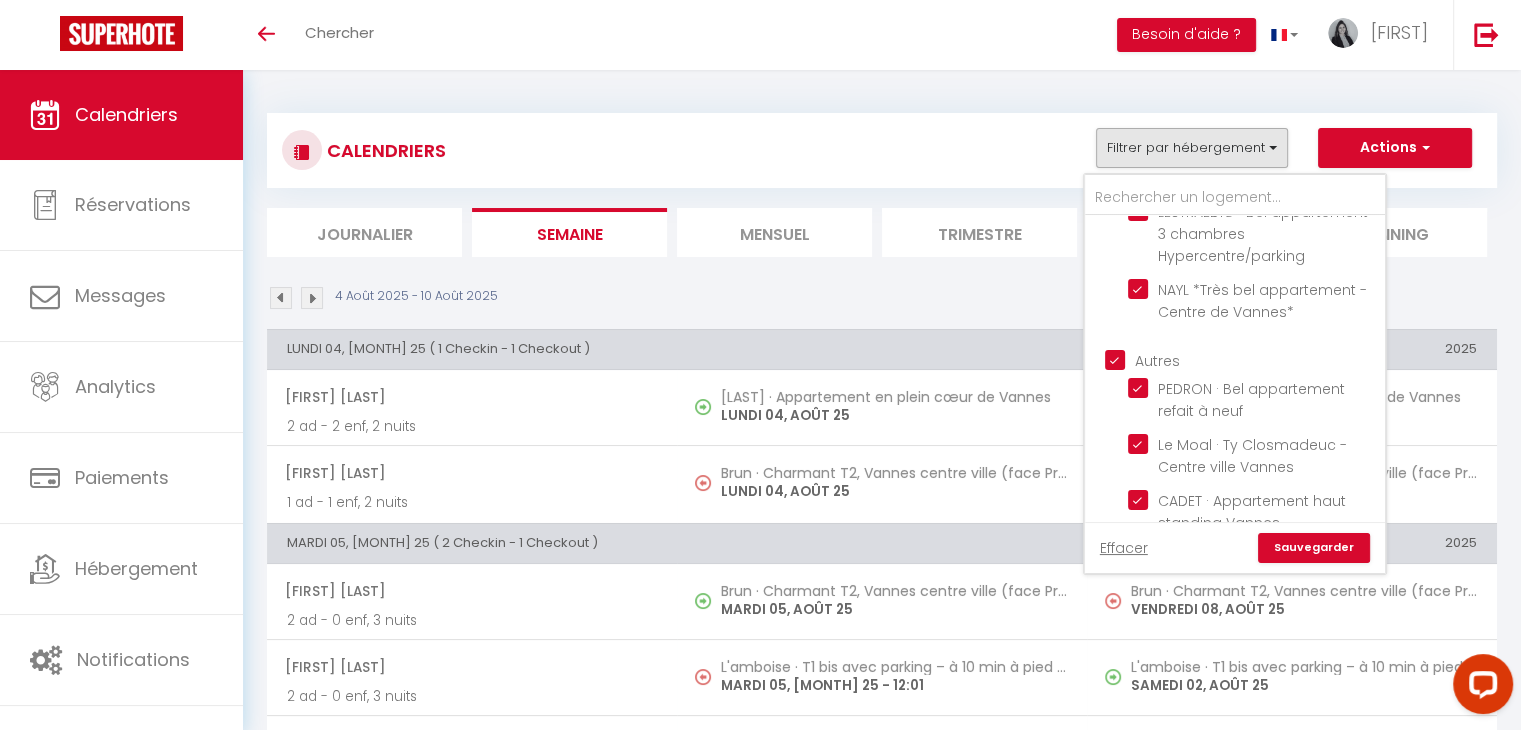 checkbox on "false" 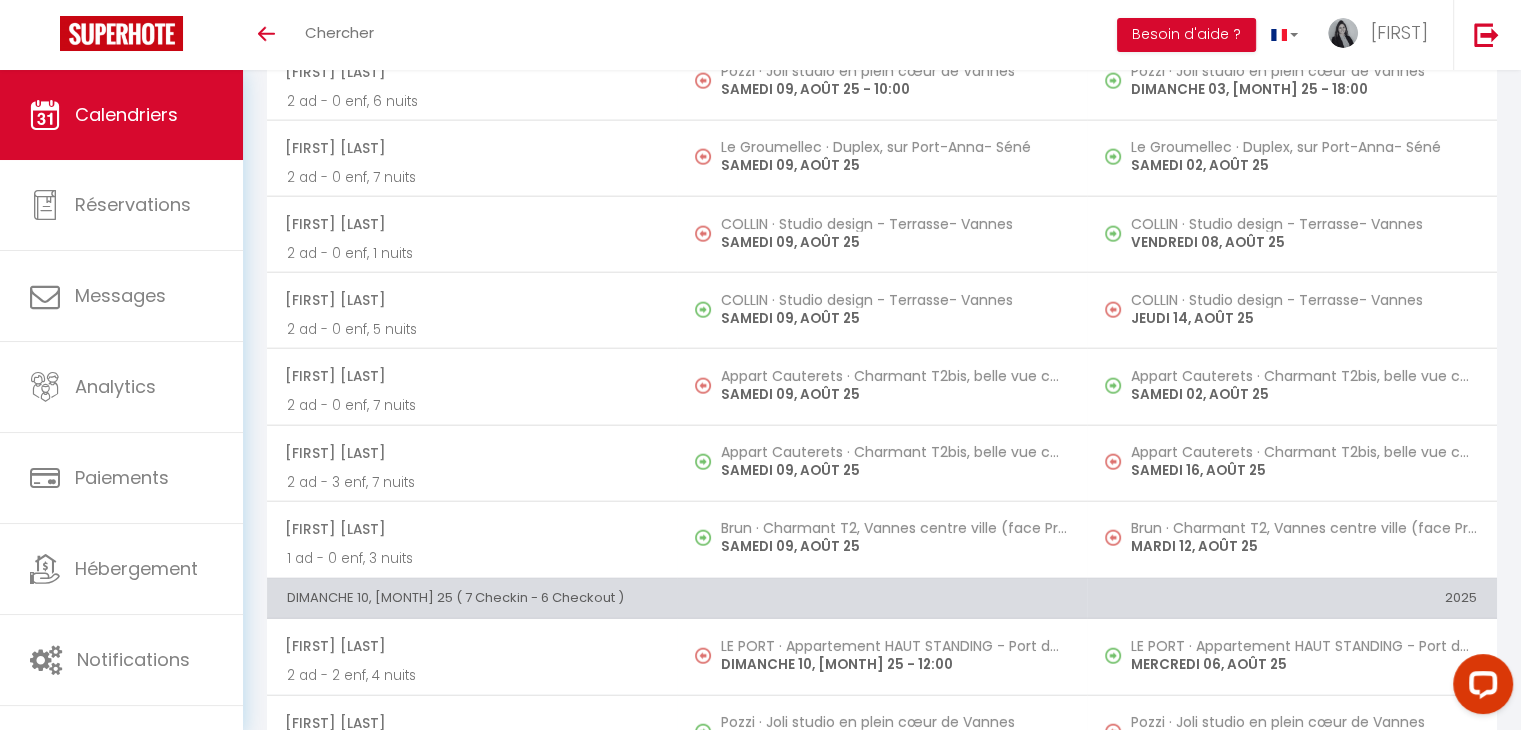 scroll, scrollTop: 4700, scrollLeft: 0, axis: vertical 